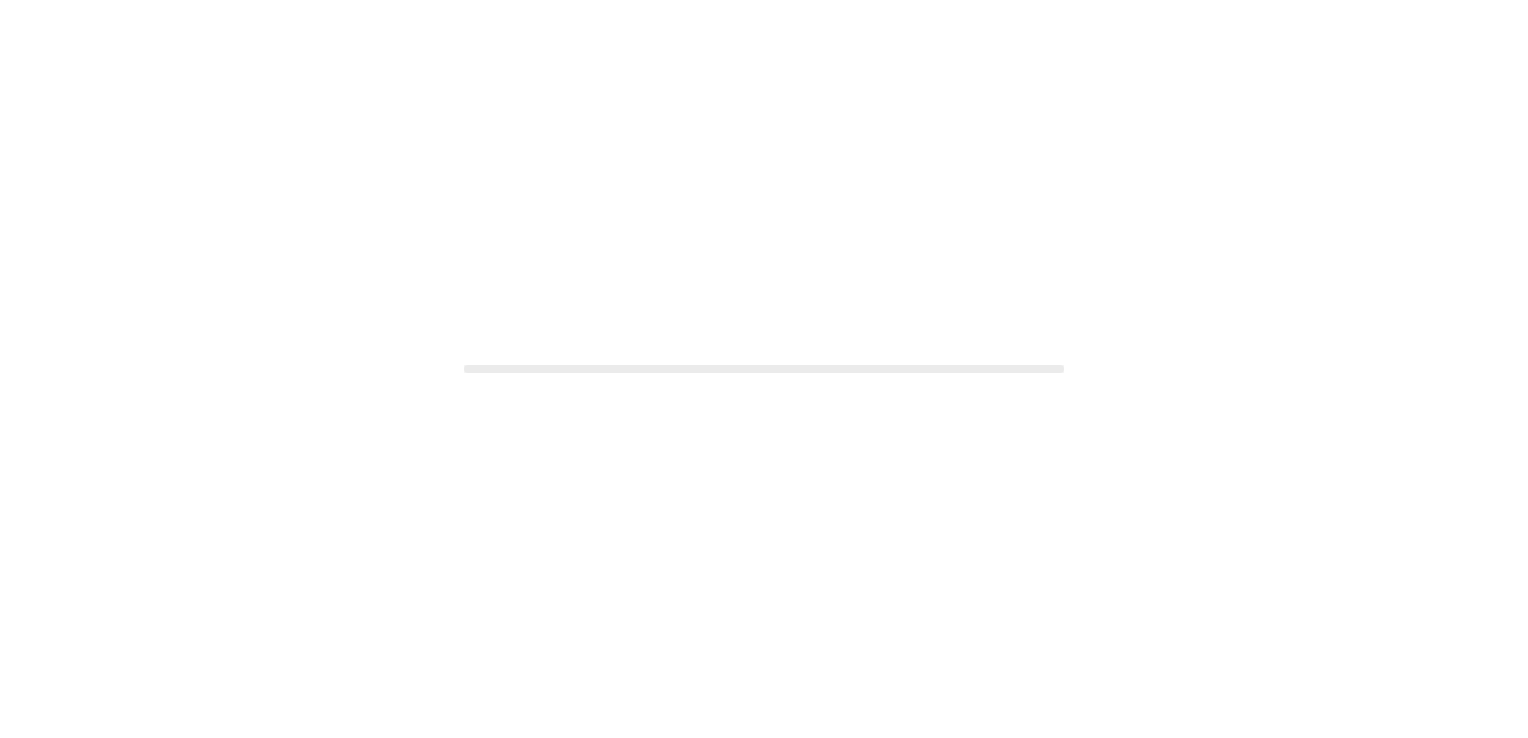 scroll, scrollTop: 0, scrollLeft: 0, axis: both 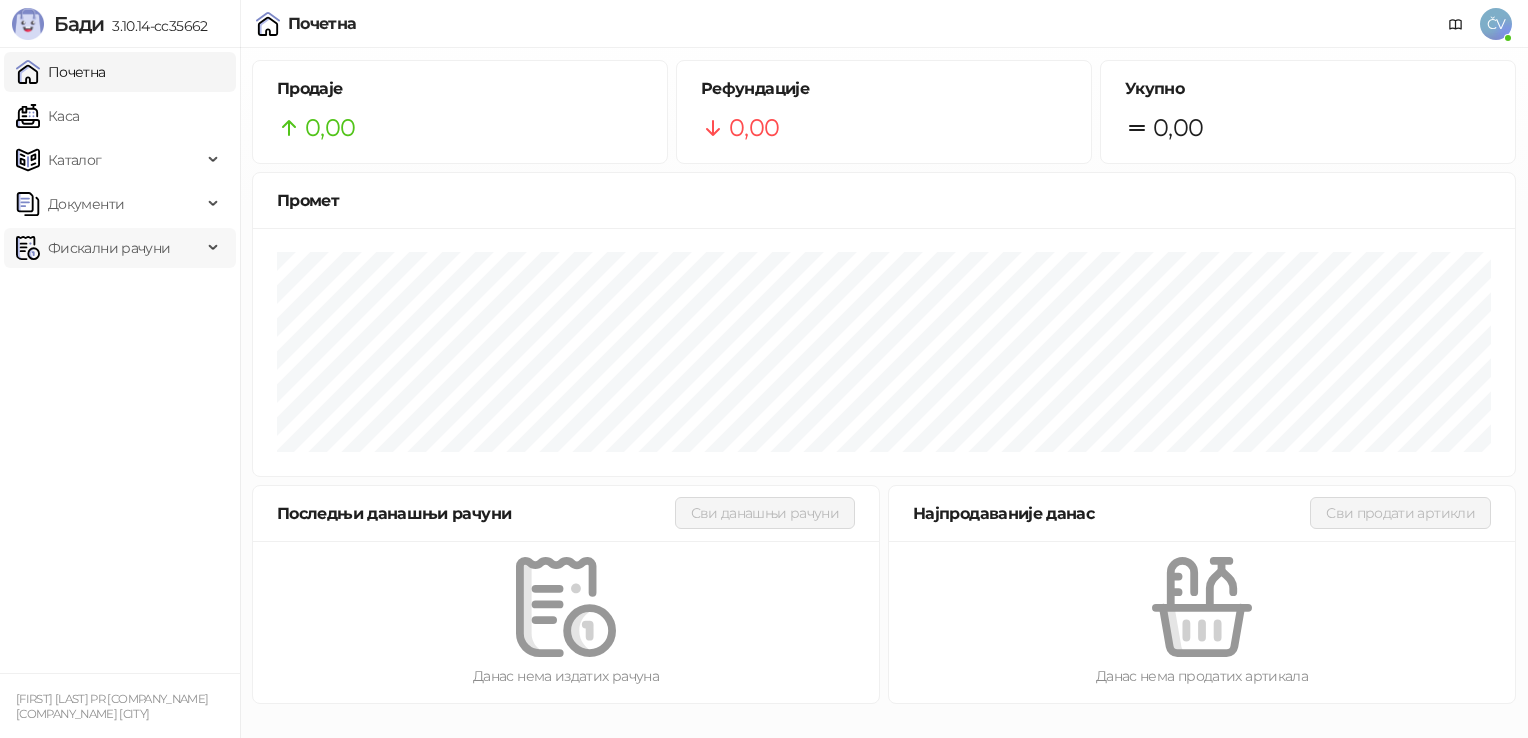 click on "Фискални рачуни" at bounding box center [109, 248] 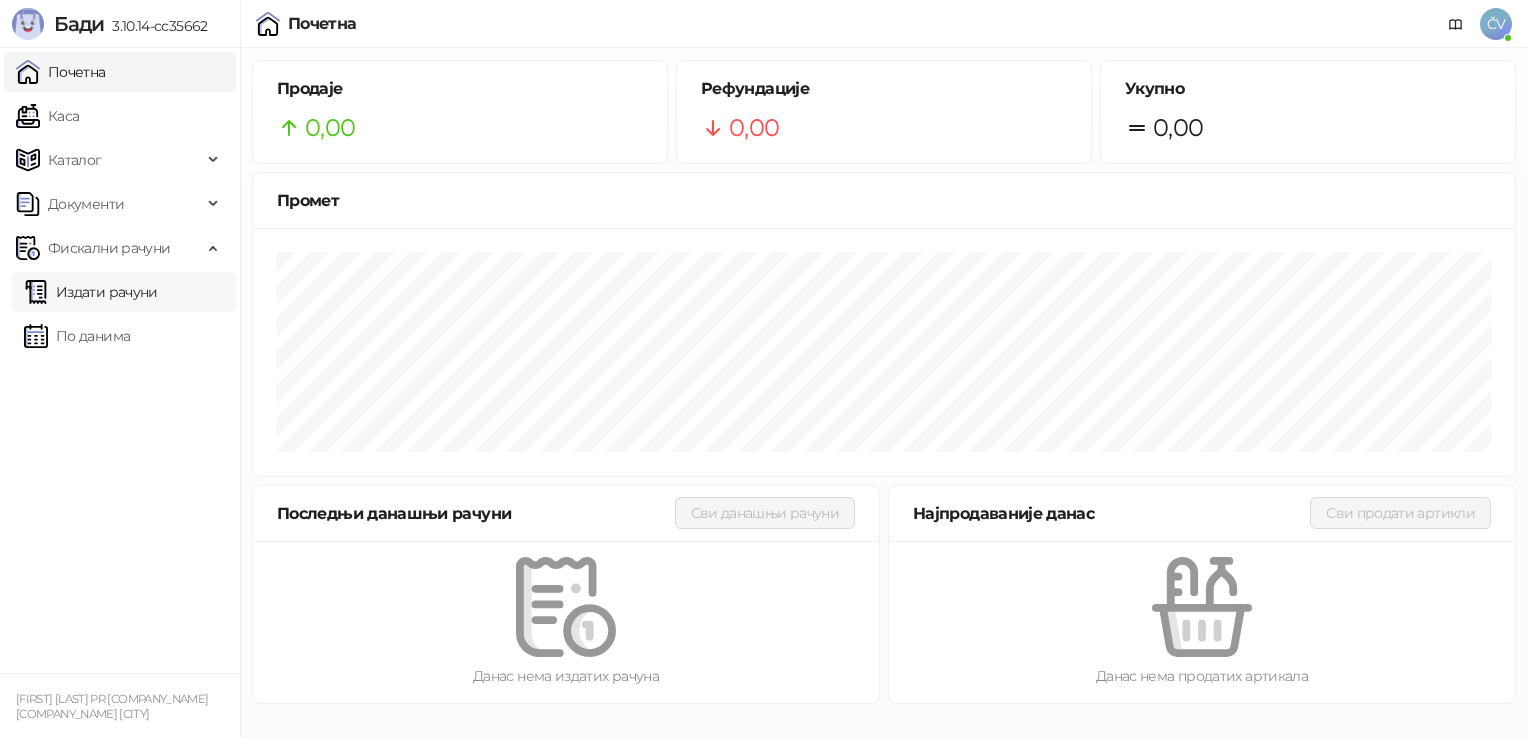click on "Издати рачуни" at bounding box center (91, 292) 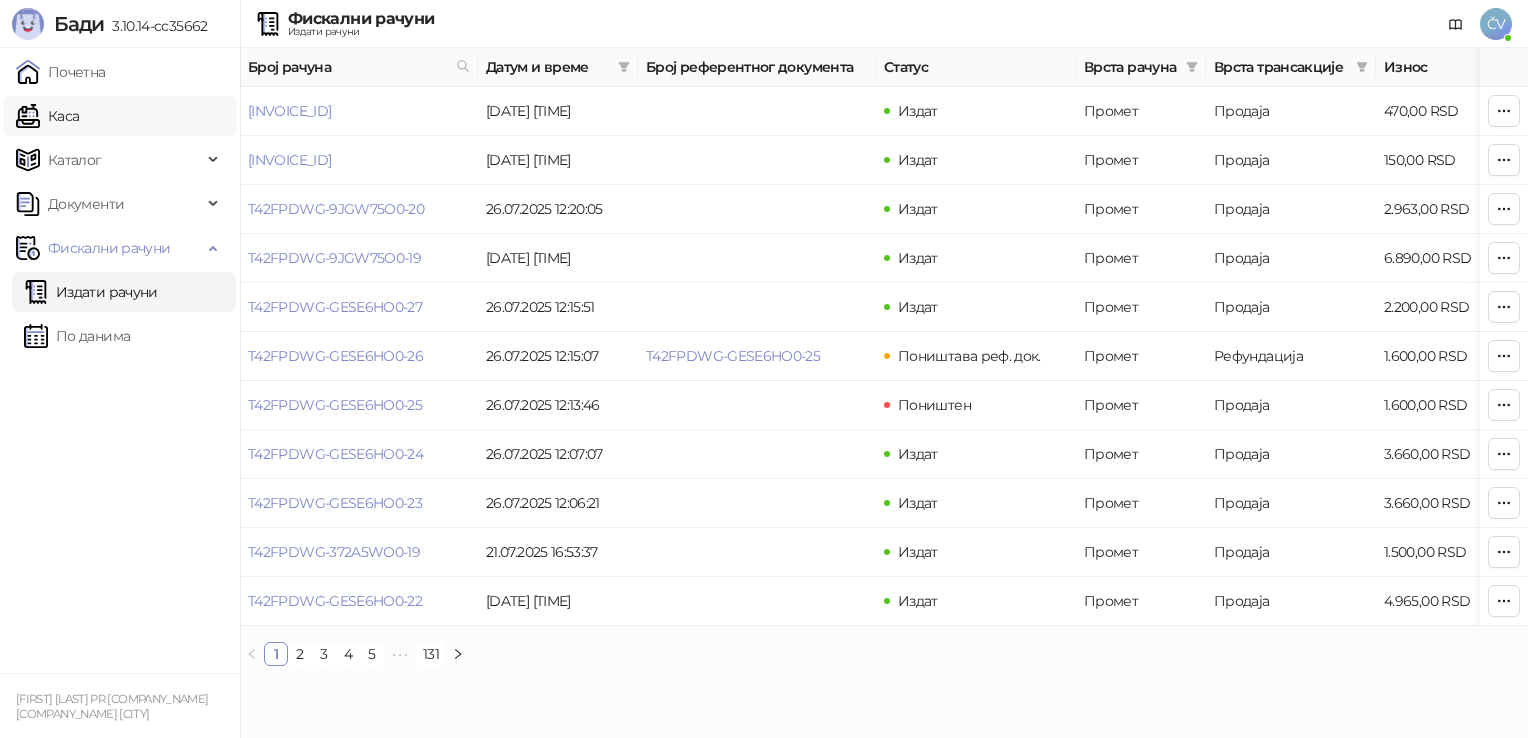 click on "Каса" at bounding box center (47, 116) 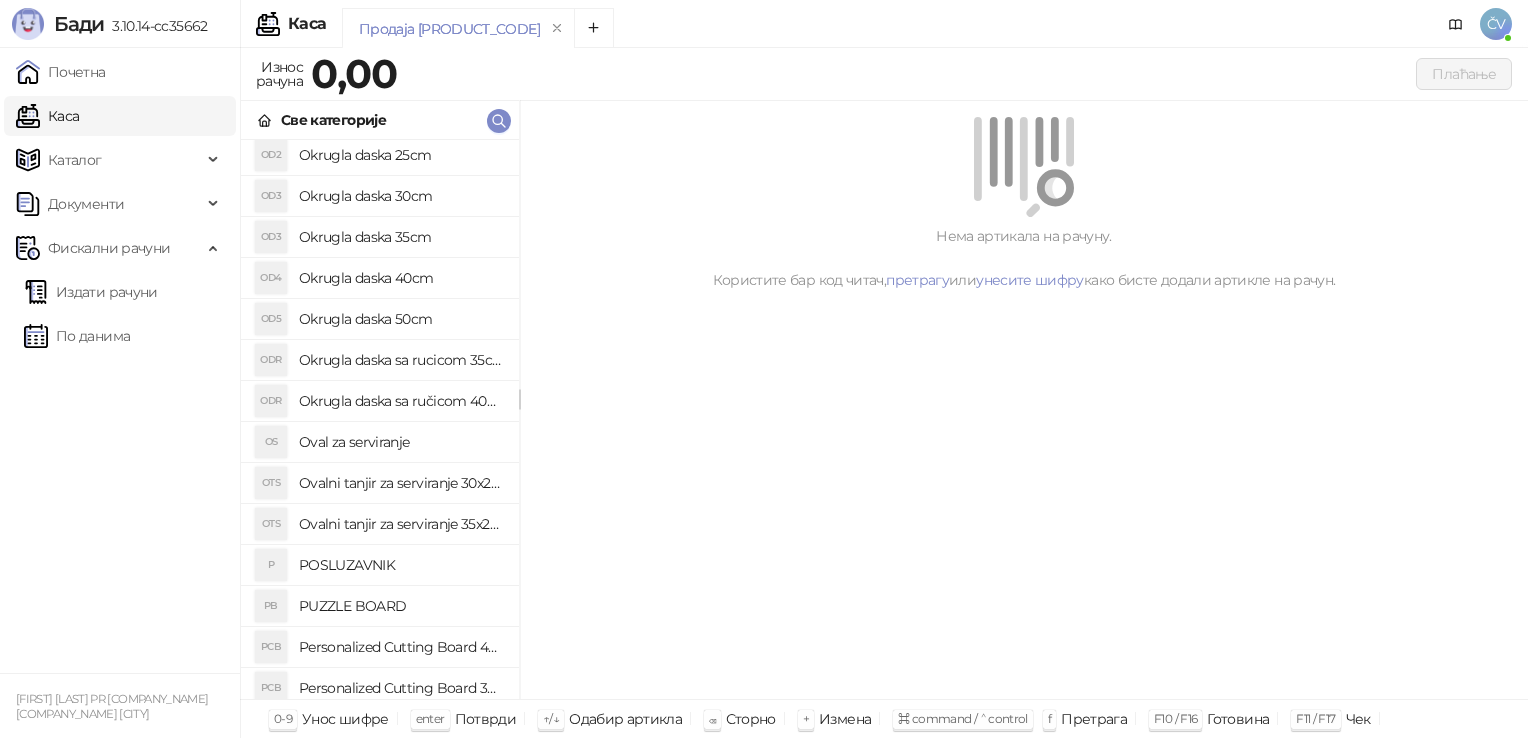 scroll, scrollTop: 1159, scrollLeft: 0, axis: vertical 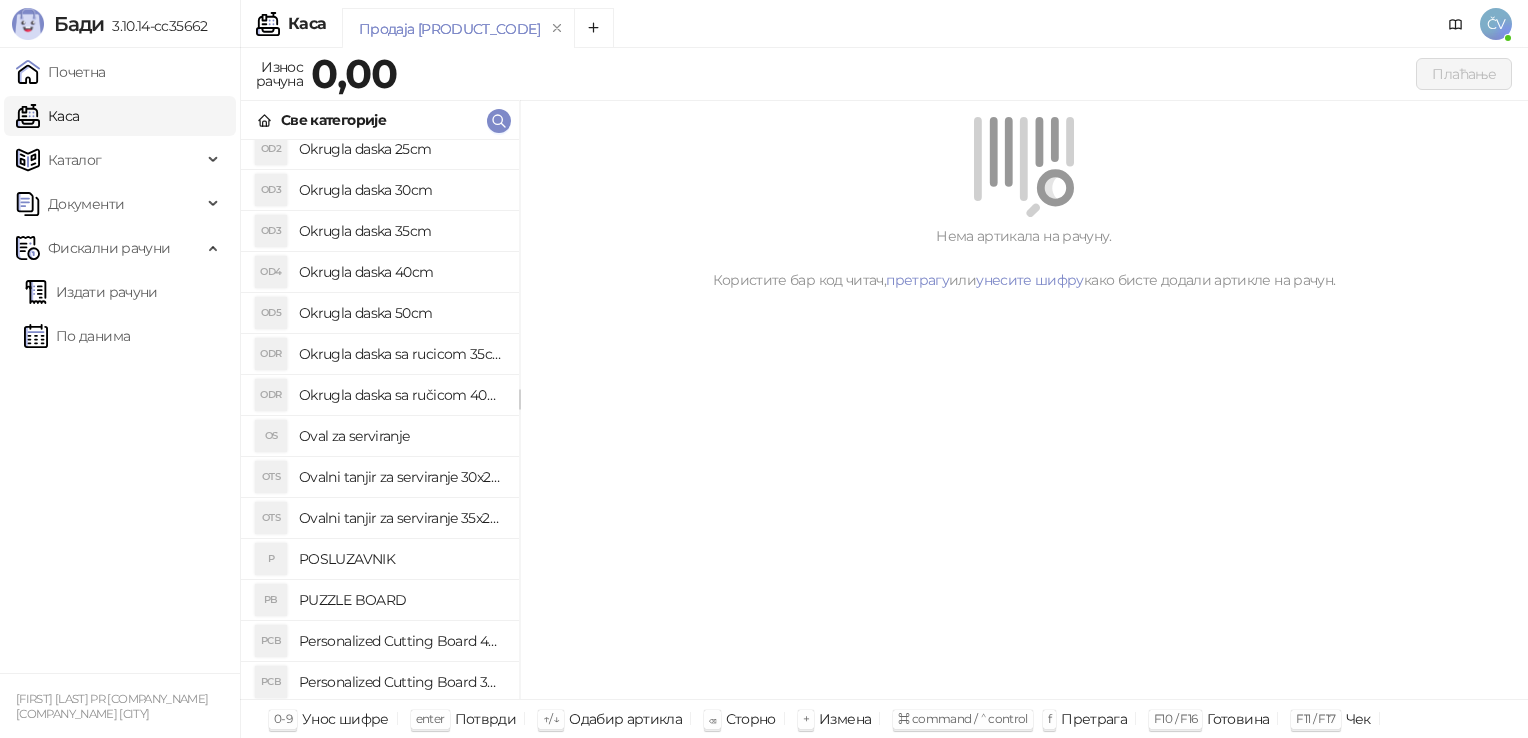 click on "Ovalni tanjir za serviranje 30x20cm" at bounding box center [401, 477] 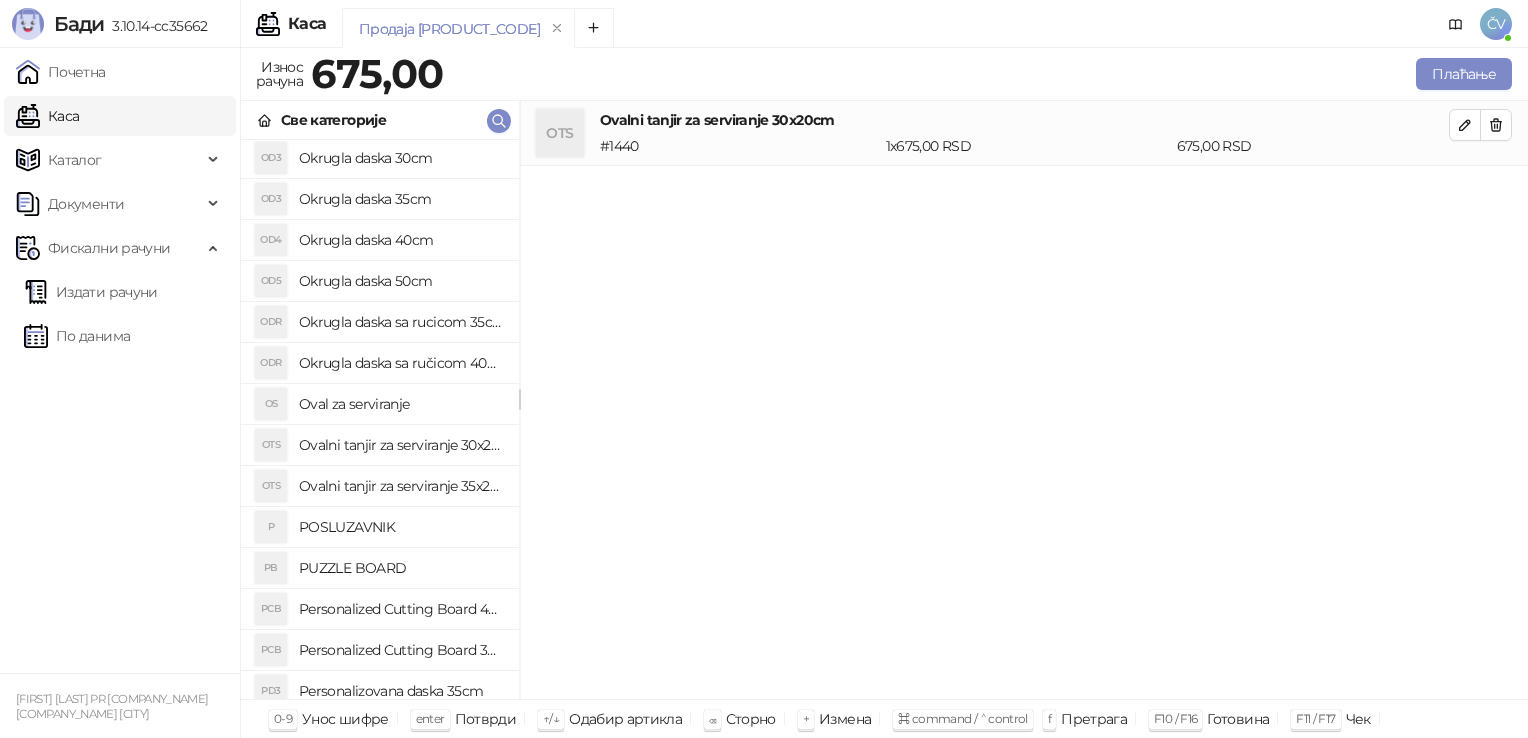 scroll, scrollTop: 1206, scrollLeft: 0, axis: vertical 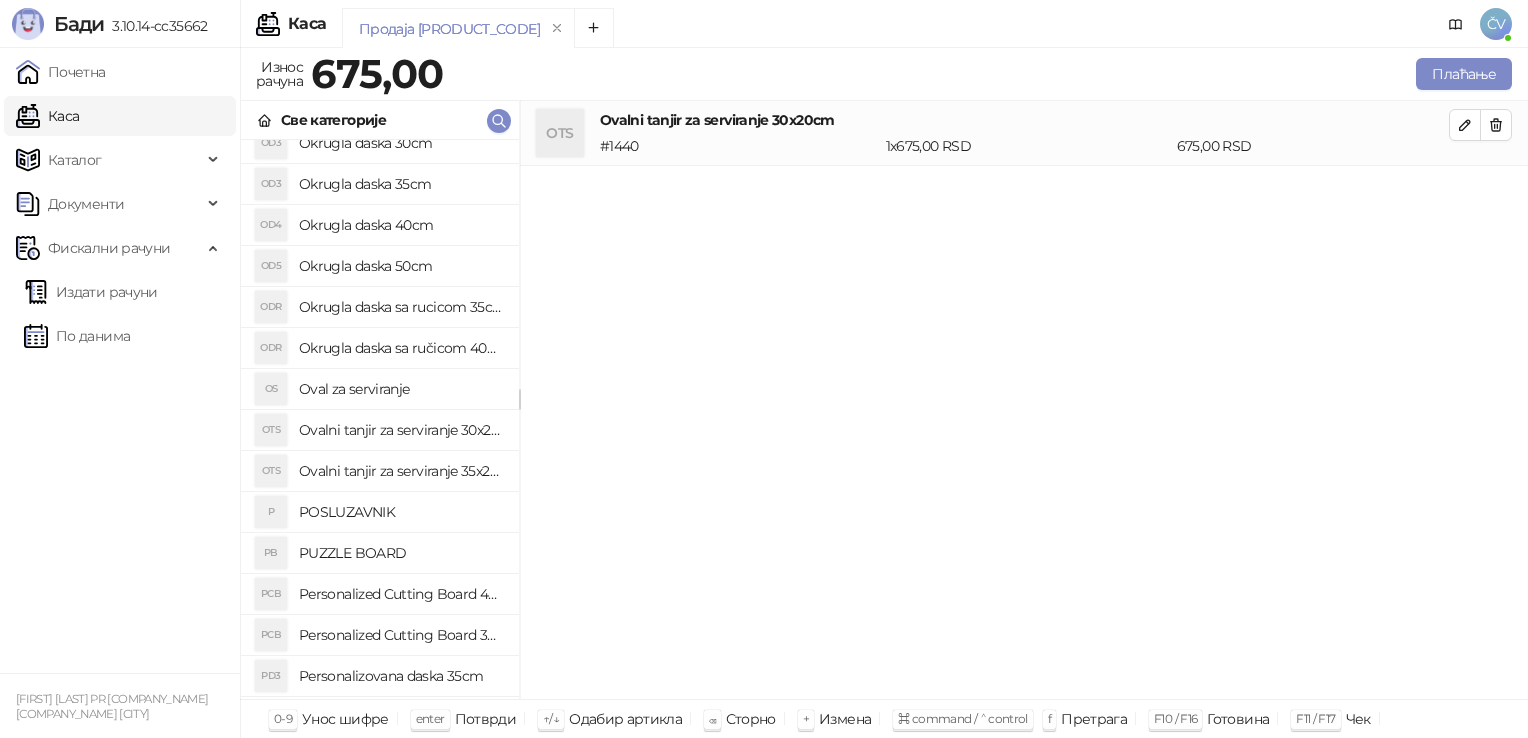 click on "Okrugla daska sa rucicom 35cm" at bounding box center (401, 307) 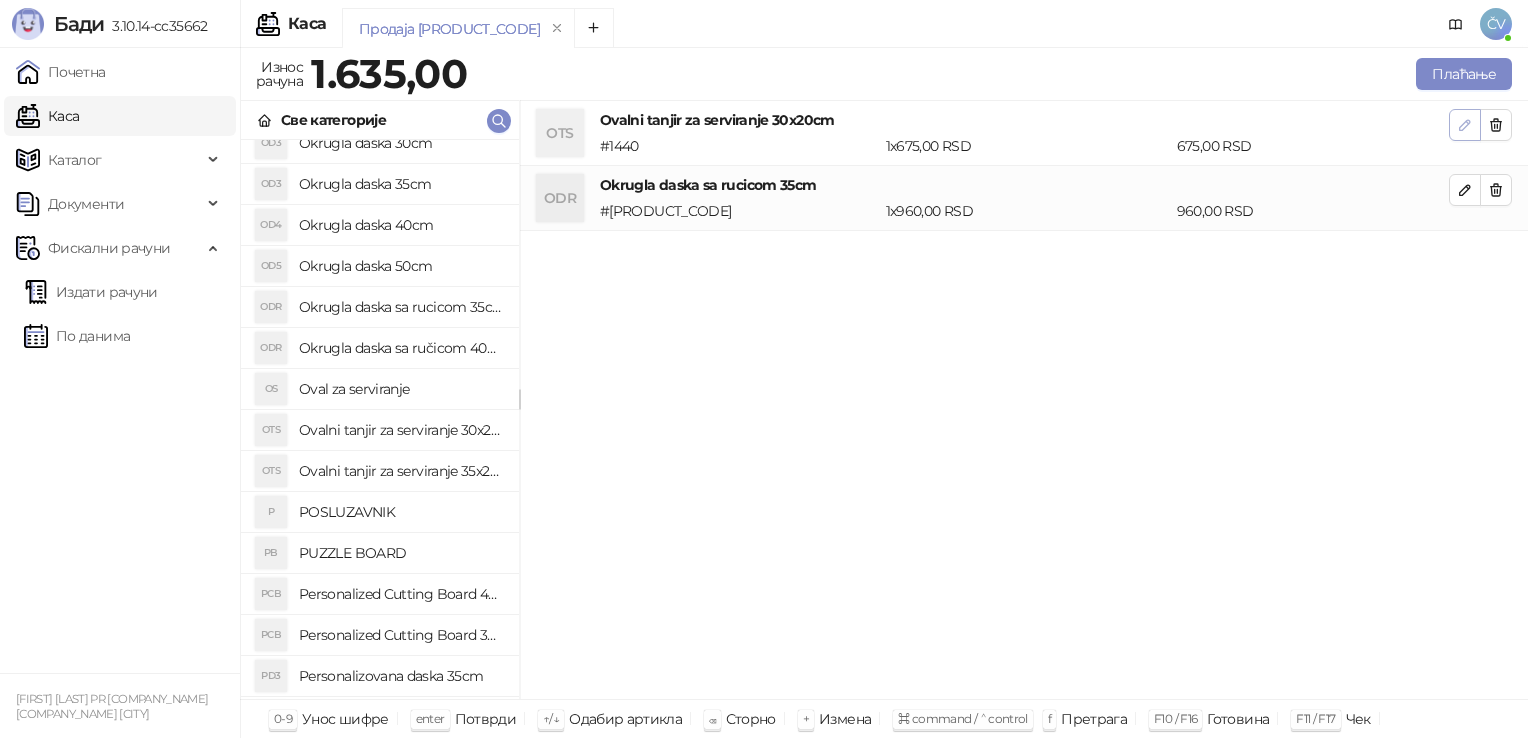 click 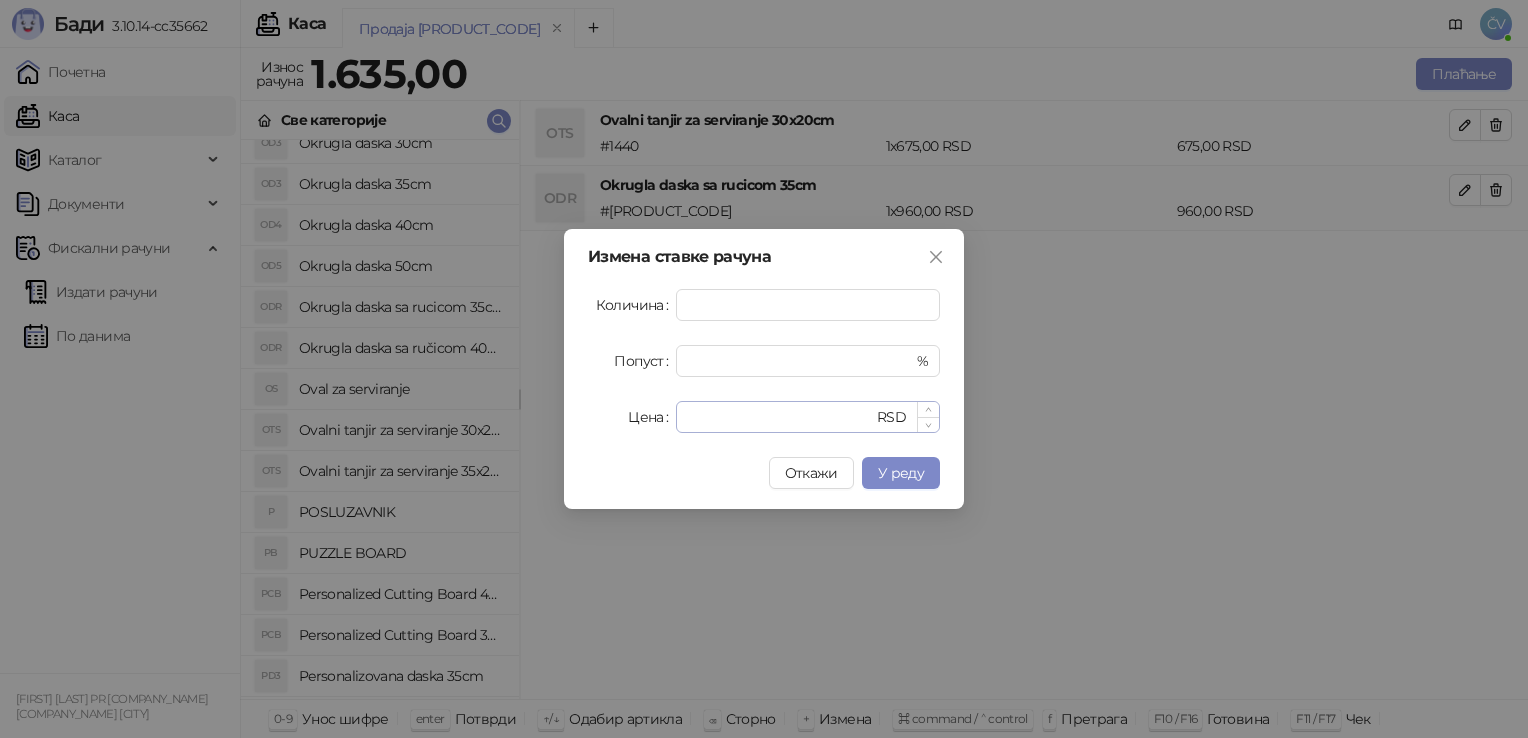 type on "*" 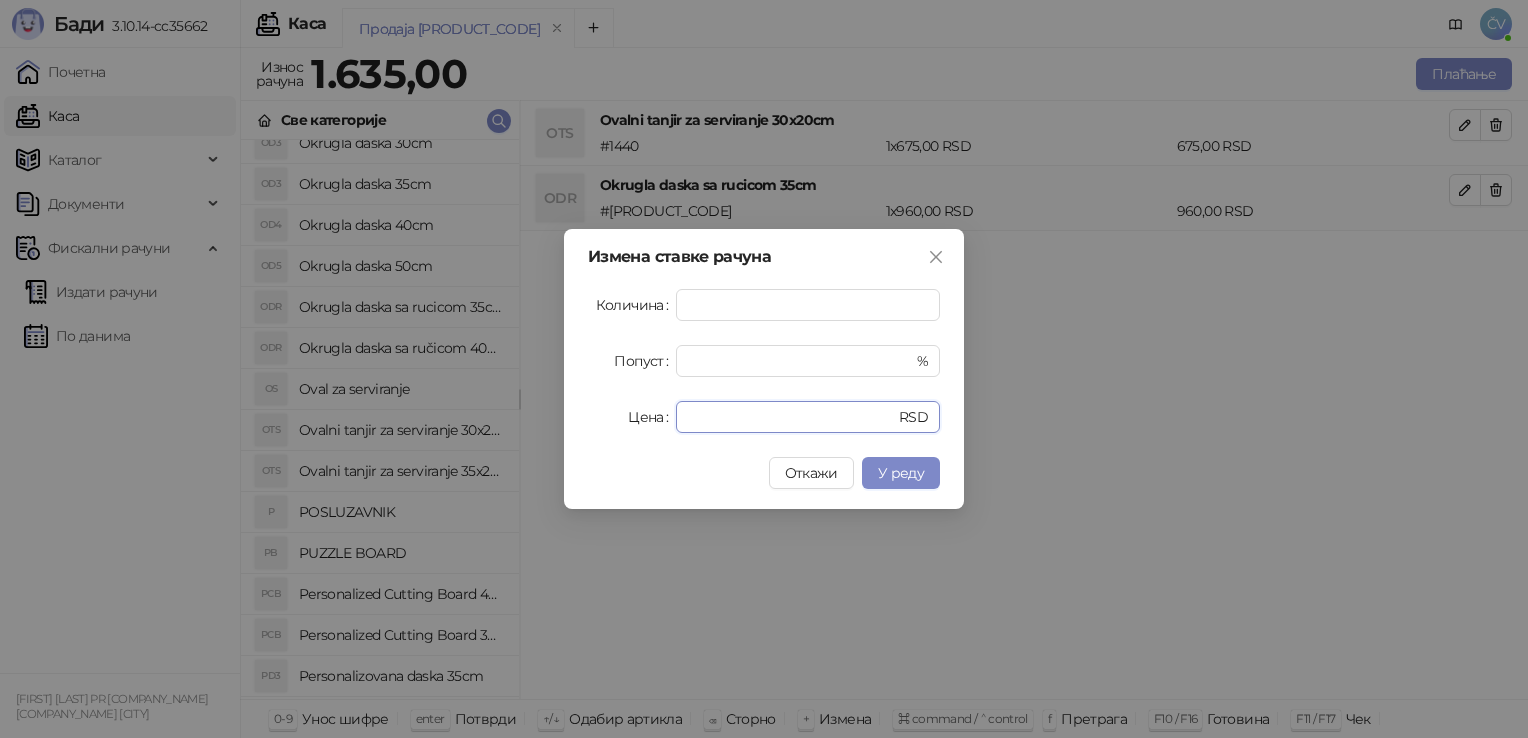 drag, startPoint x: 808, startPoint y: 416, endPoint x: 536, endPoint y: 422, distance: 272.06616 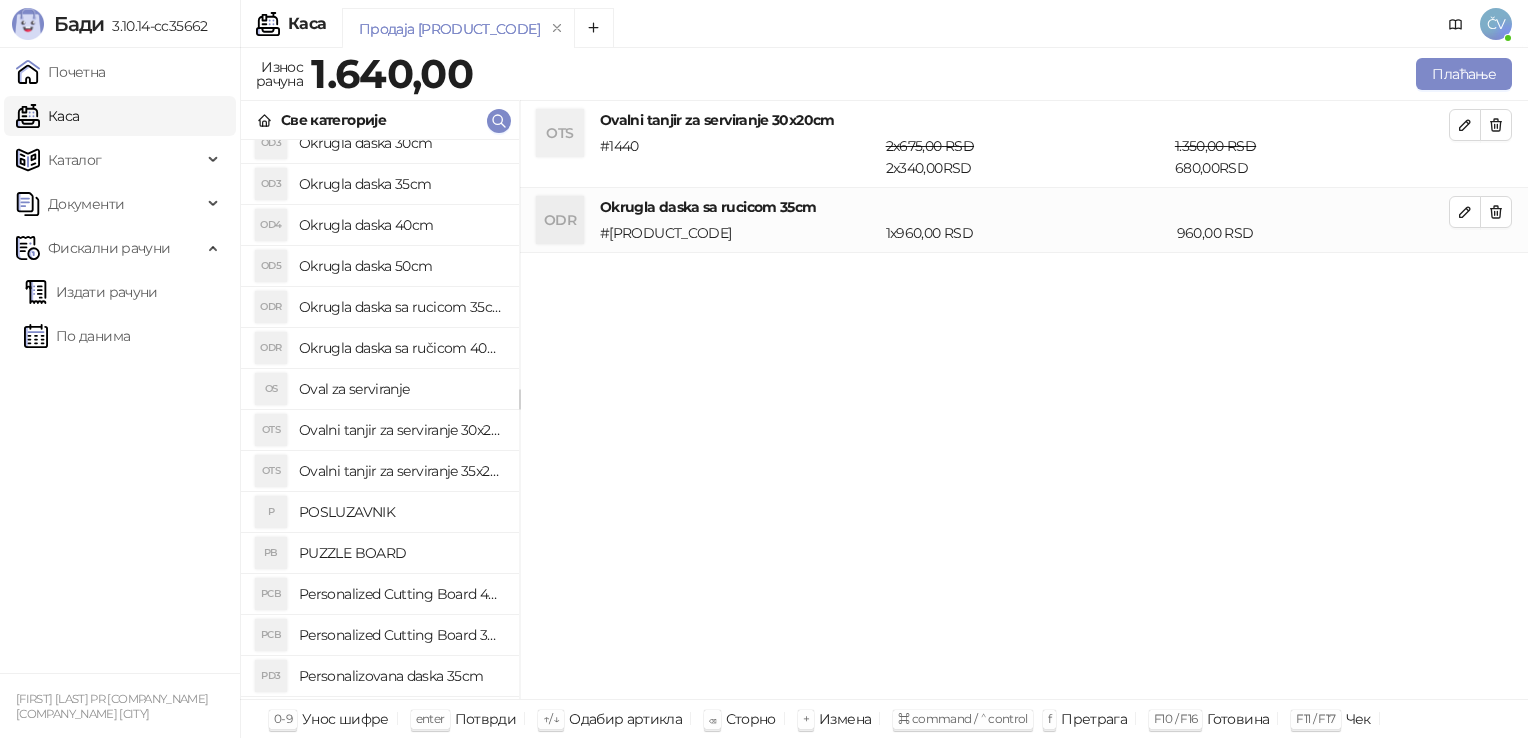 scroll, scrollTop: 0, scrollLeft: 0, axis: both 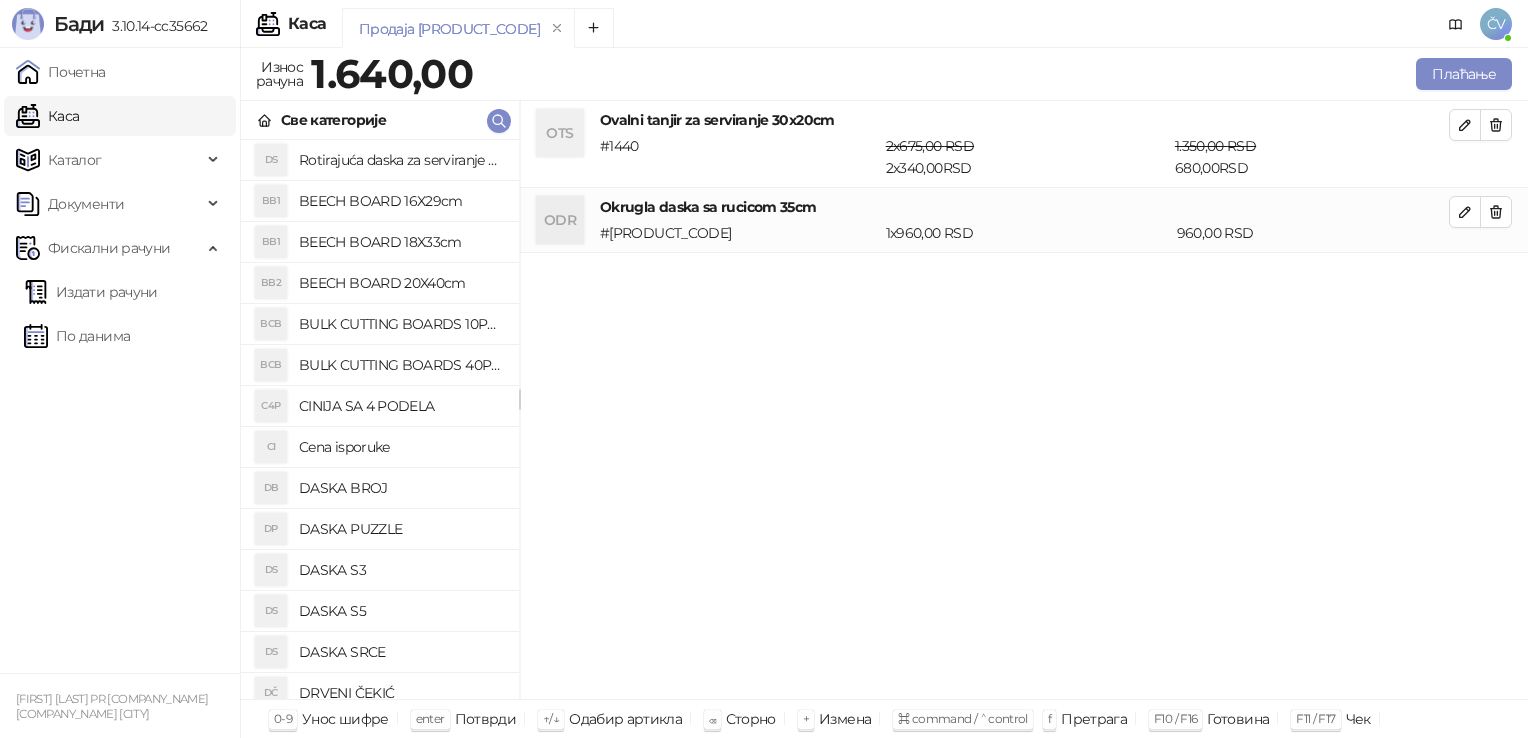 click on "Cena isporuke" at bounding box center (401, 447) 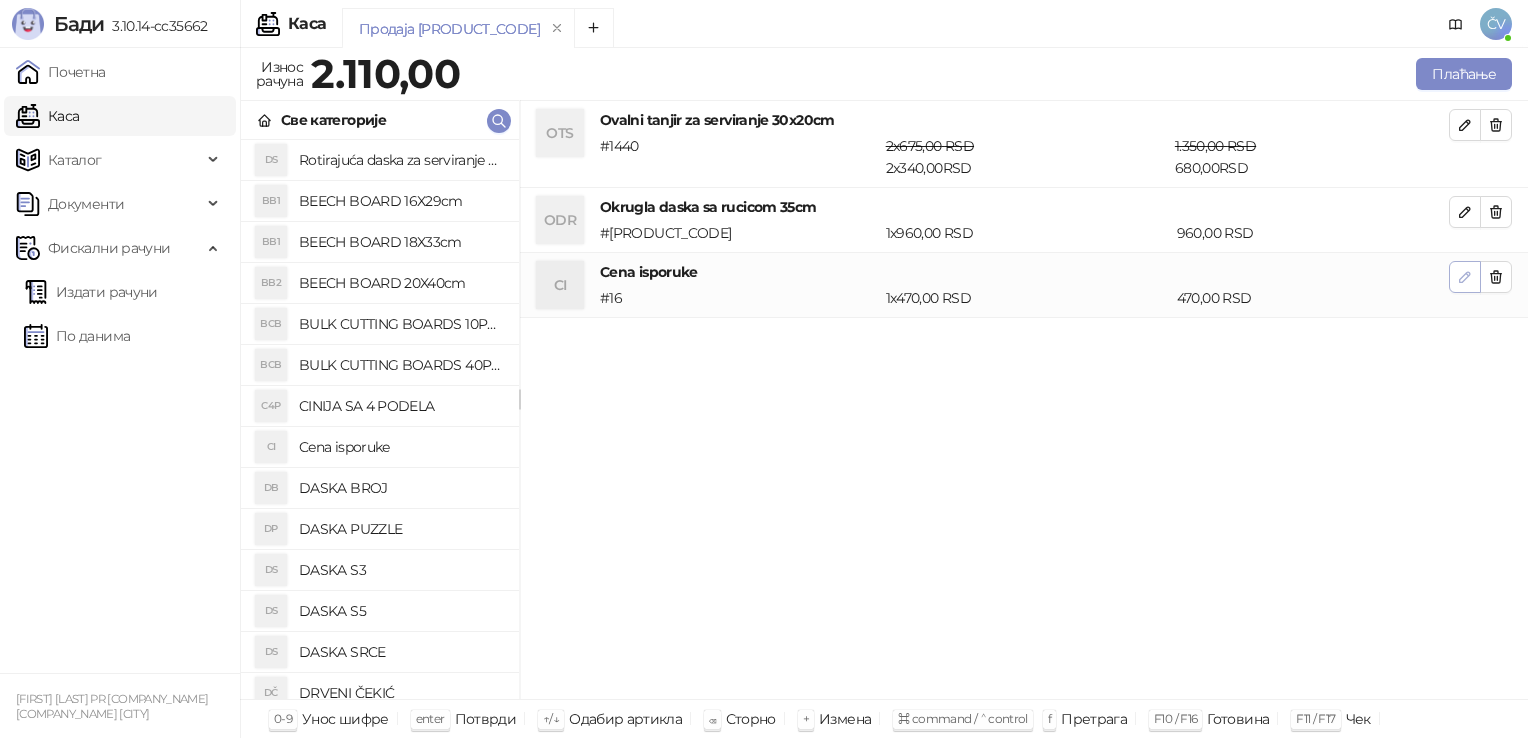 click 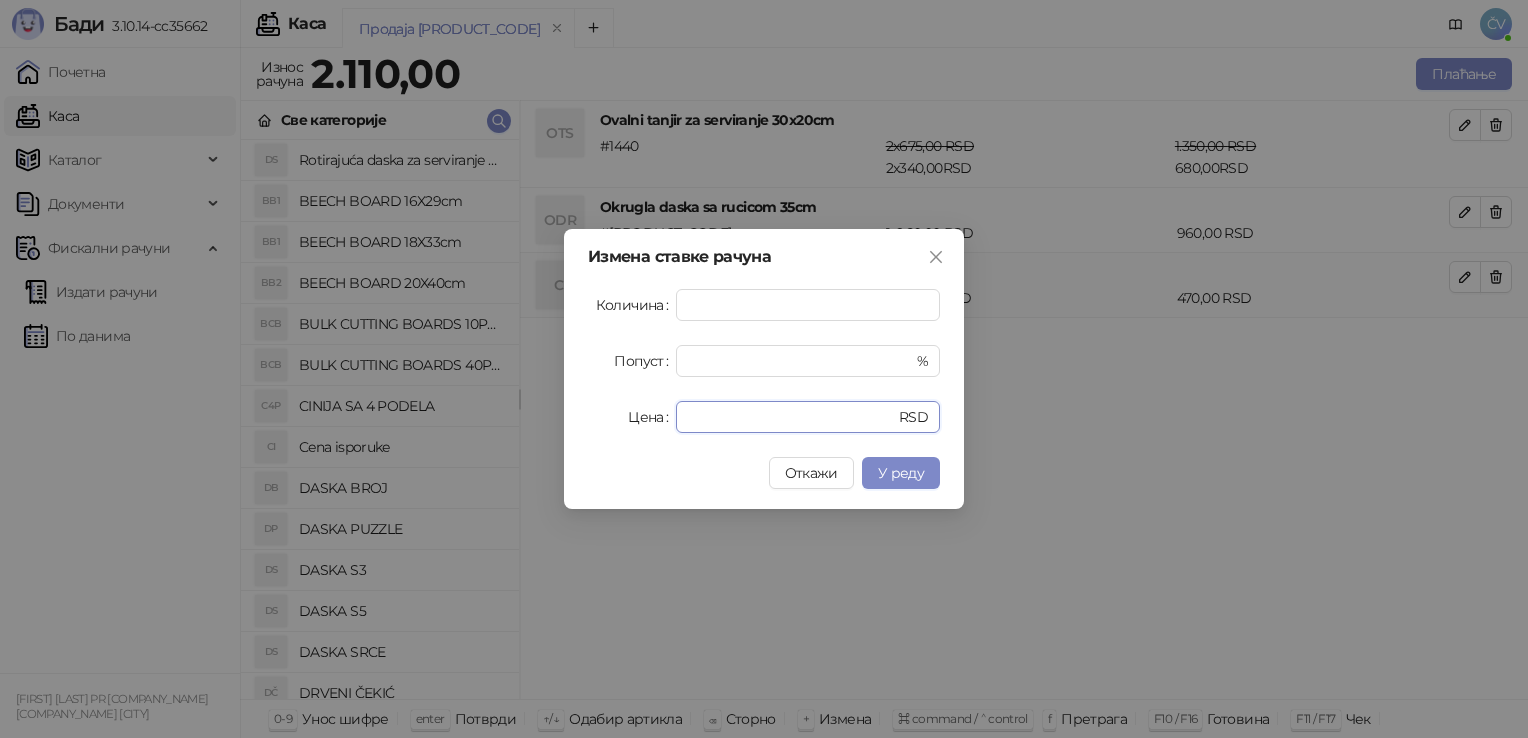 drag, startPoint x: 744, startPoint y: 415, endPoint x: 450, endPoint y: 455, distance: 296.70862 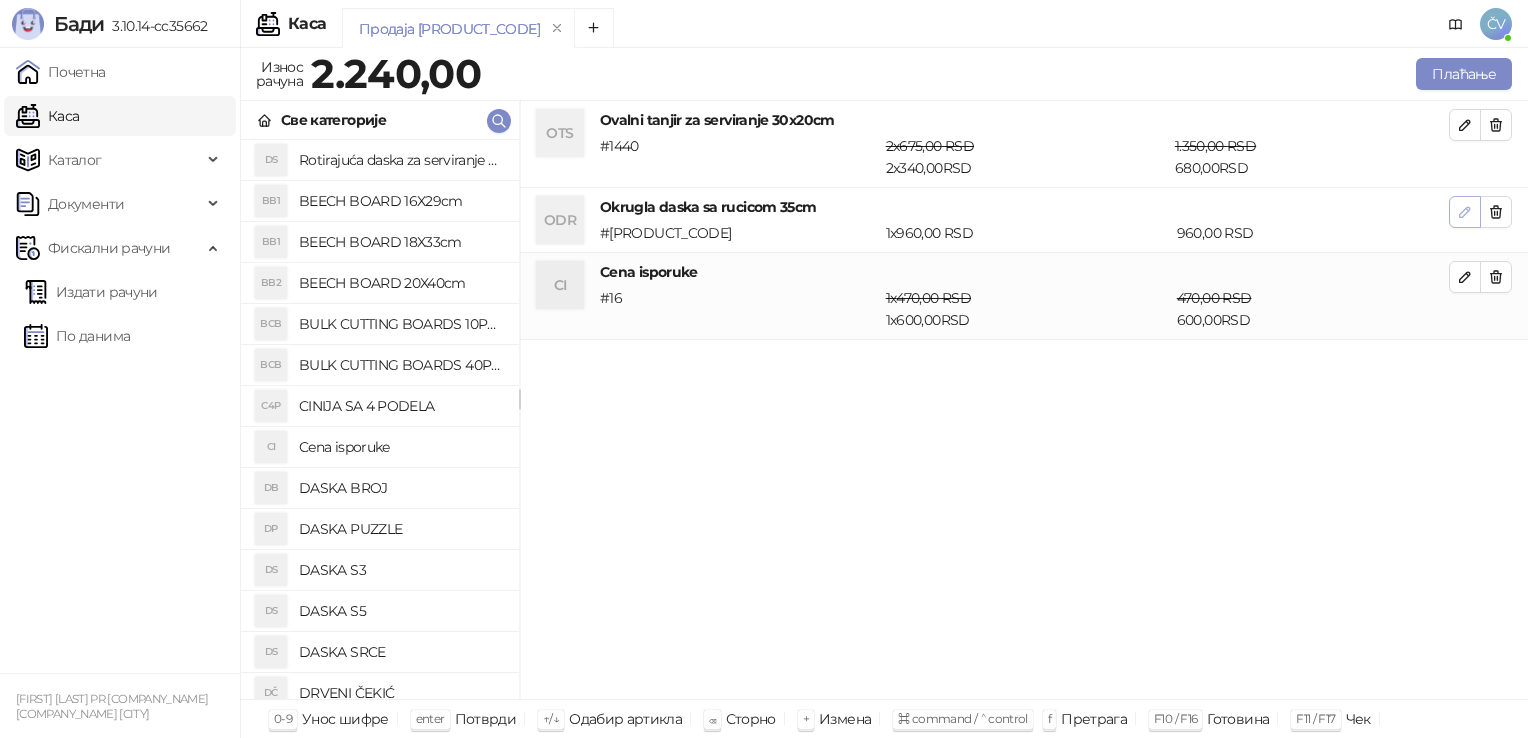 click at bounding box center [1465, 212] 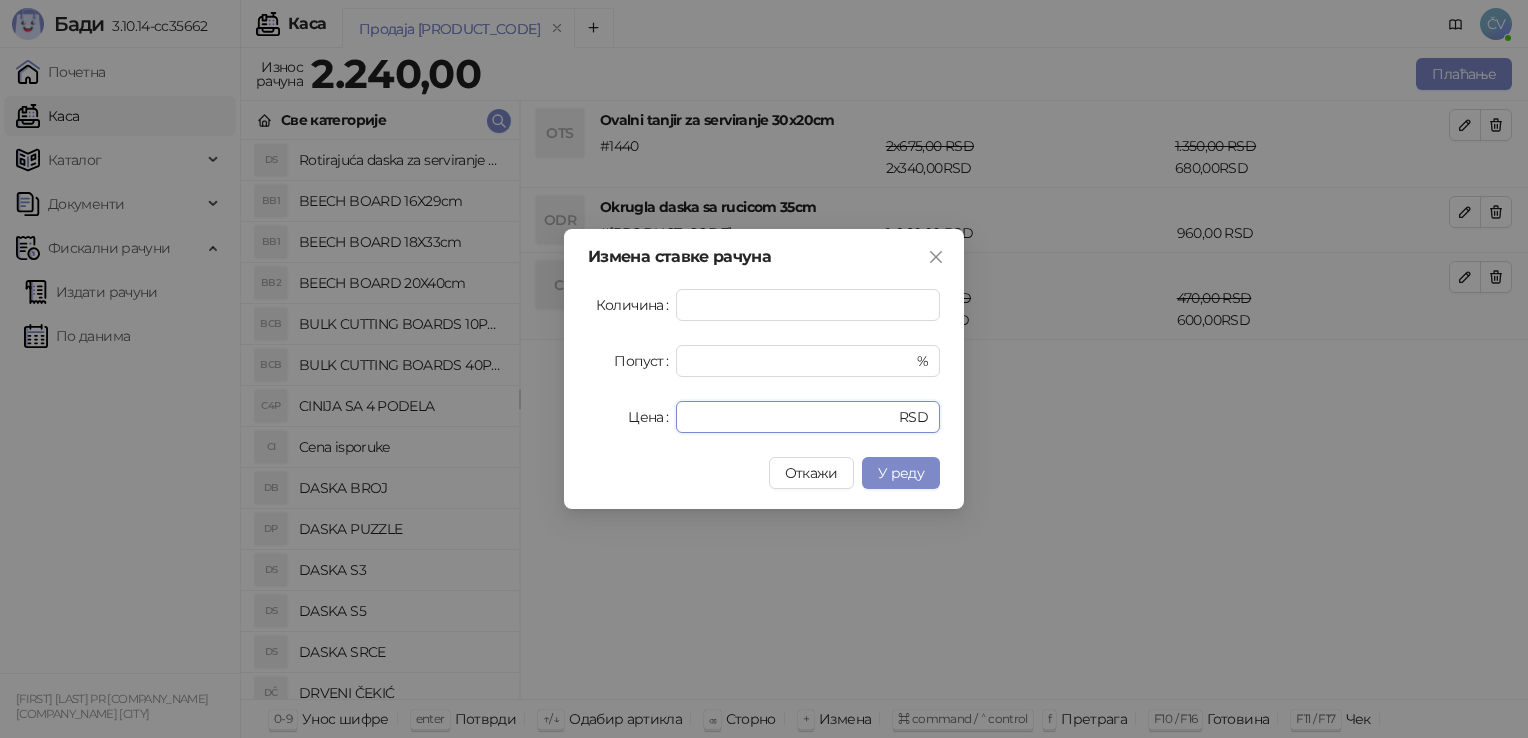 drag, startPoint x: 732, startPoint y: 414, endPoint x: 530, endPoint y: 457, distance: 206.52603 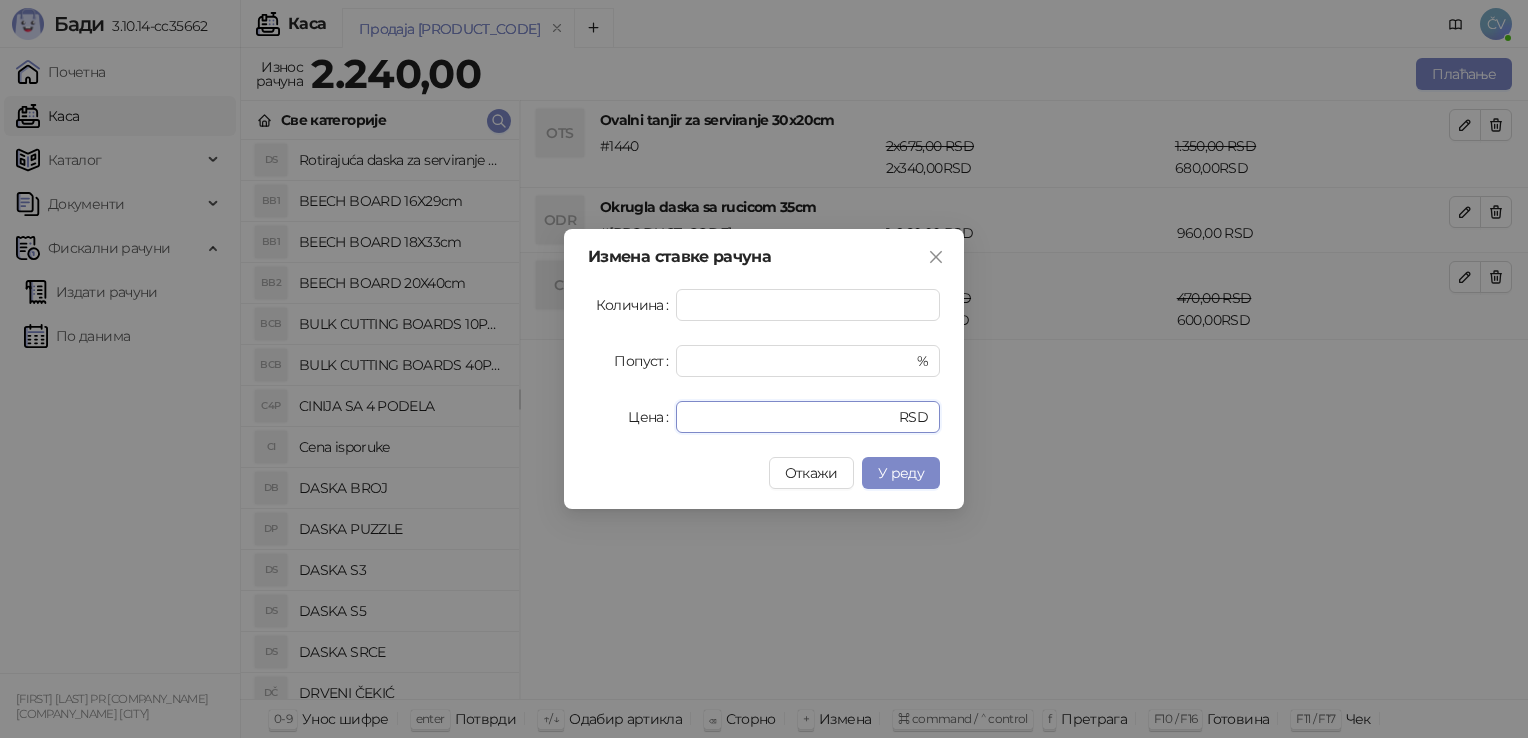 type on "****" 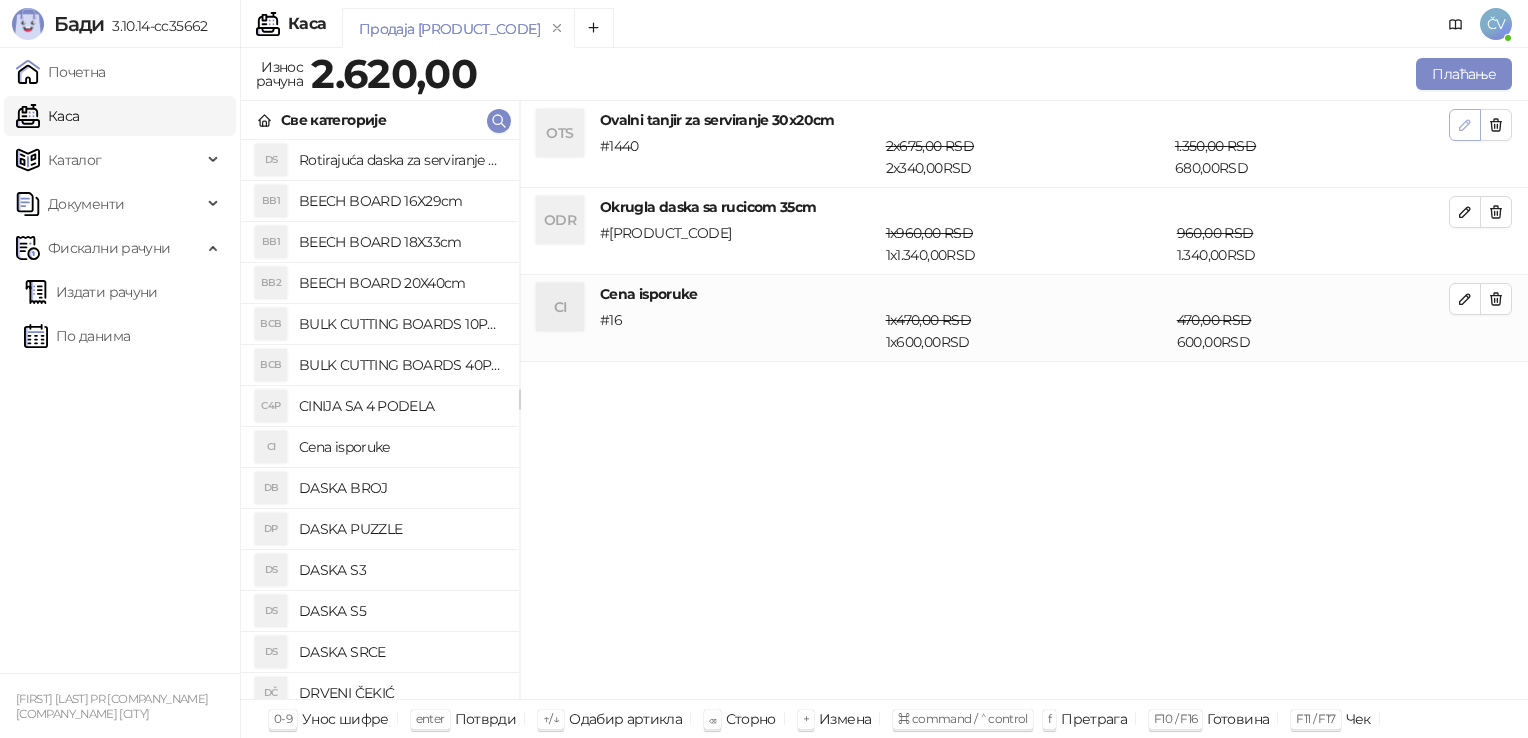 click 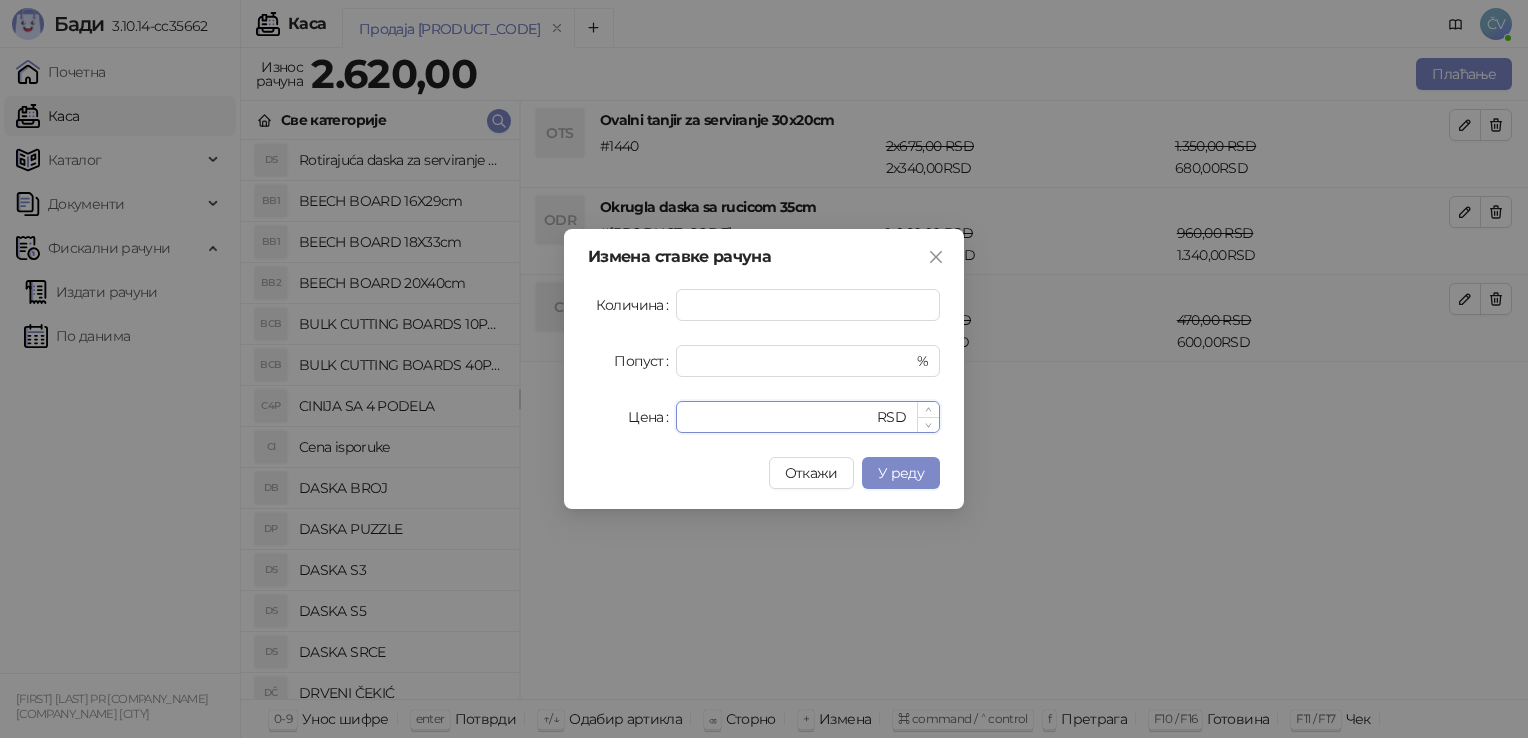 click on "***" at bounding box center [780, 417] 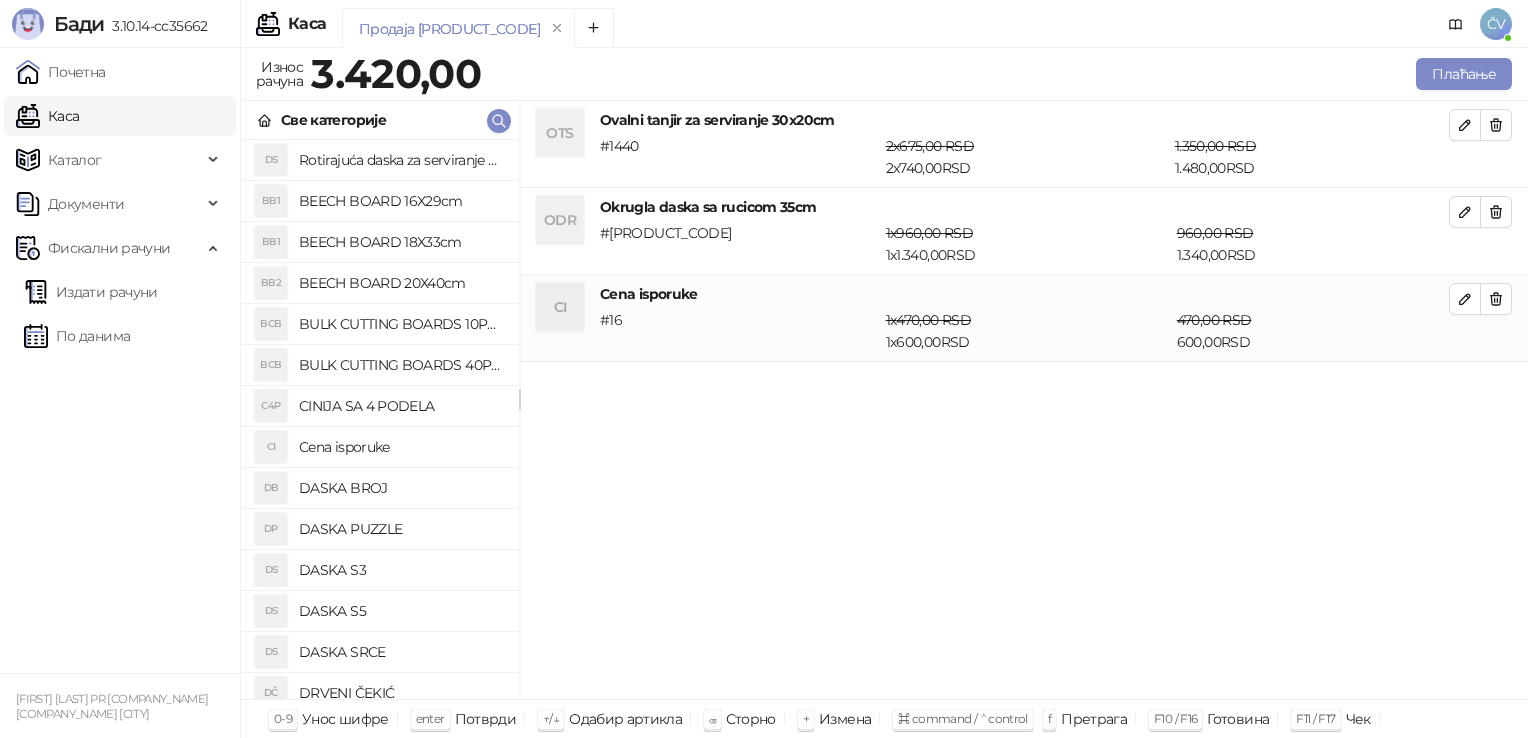 click on "Плаћање" at bounding box center (1000, 74) 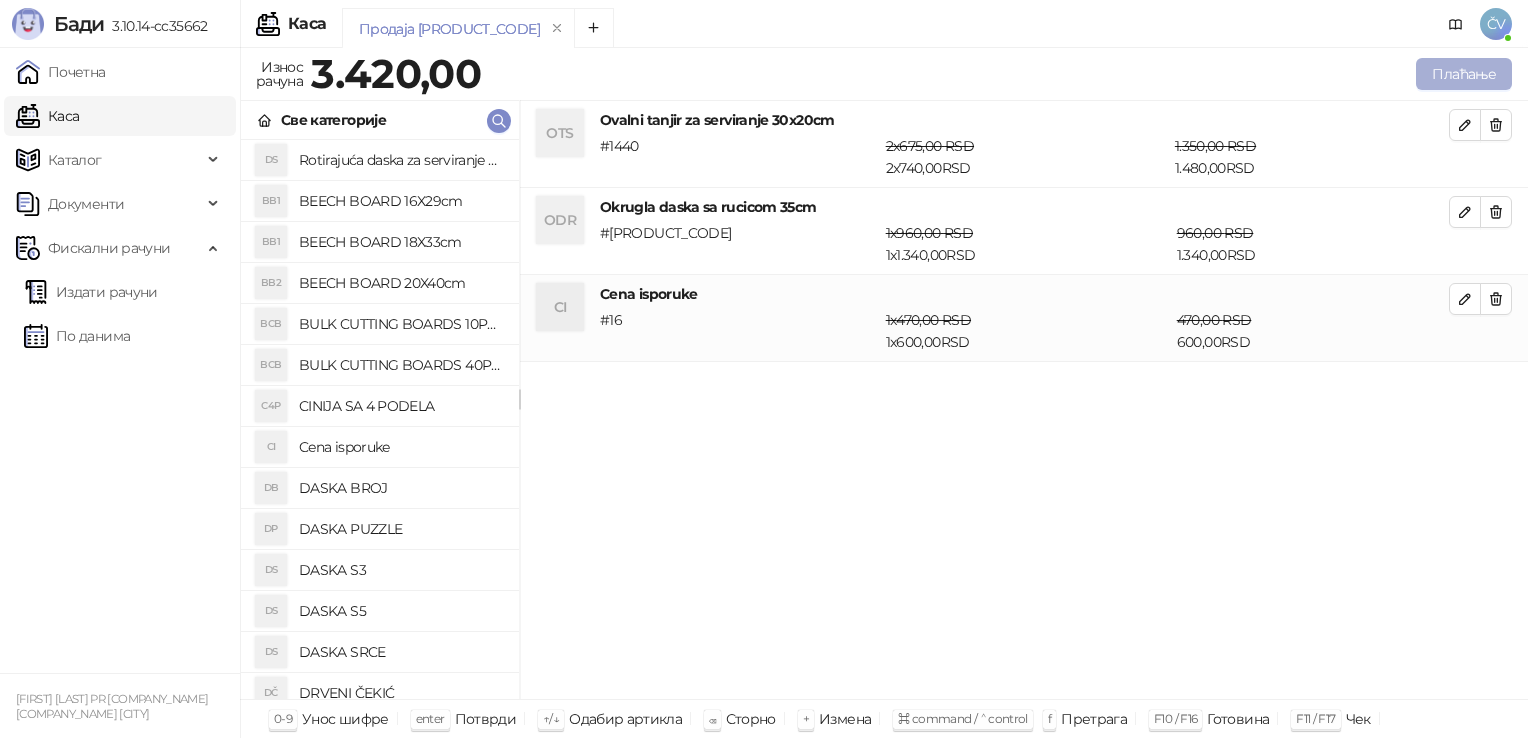 click on "Плаћање" at bounding box center (1464, 74) 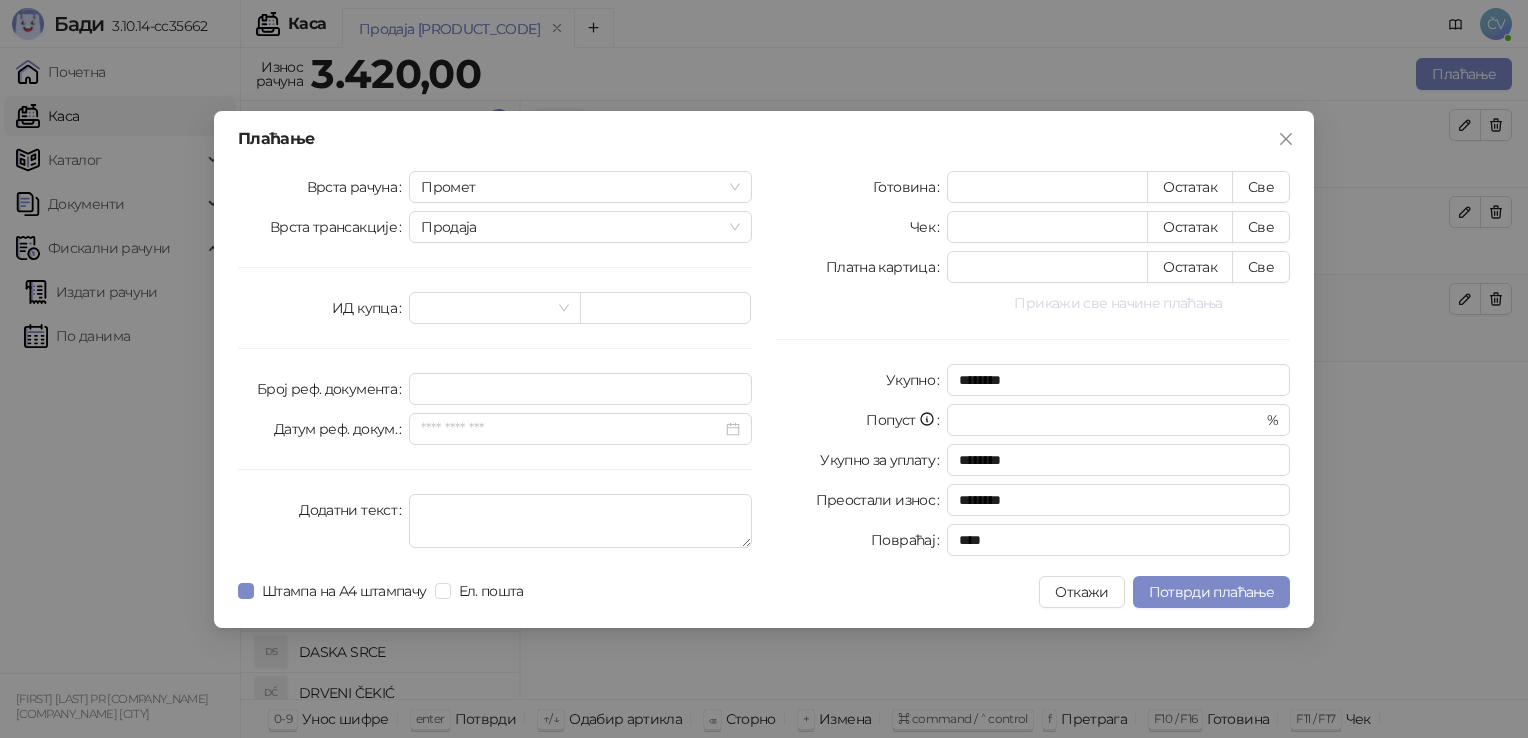 click on "Прикажи све начине плаћања" at bounding box center [1118, 303] 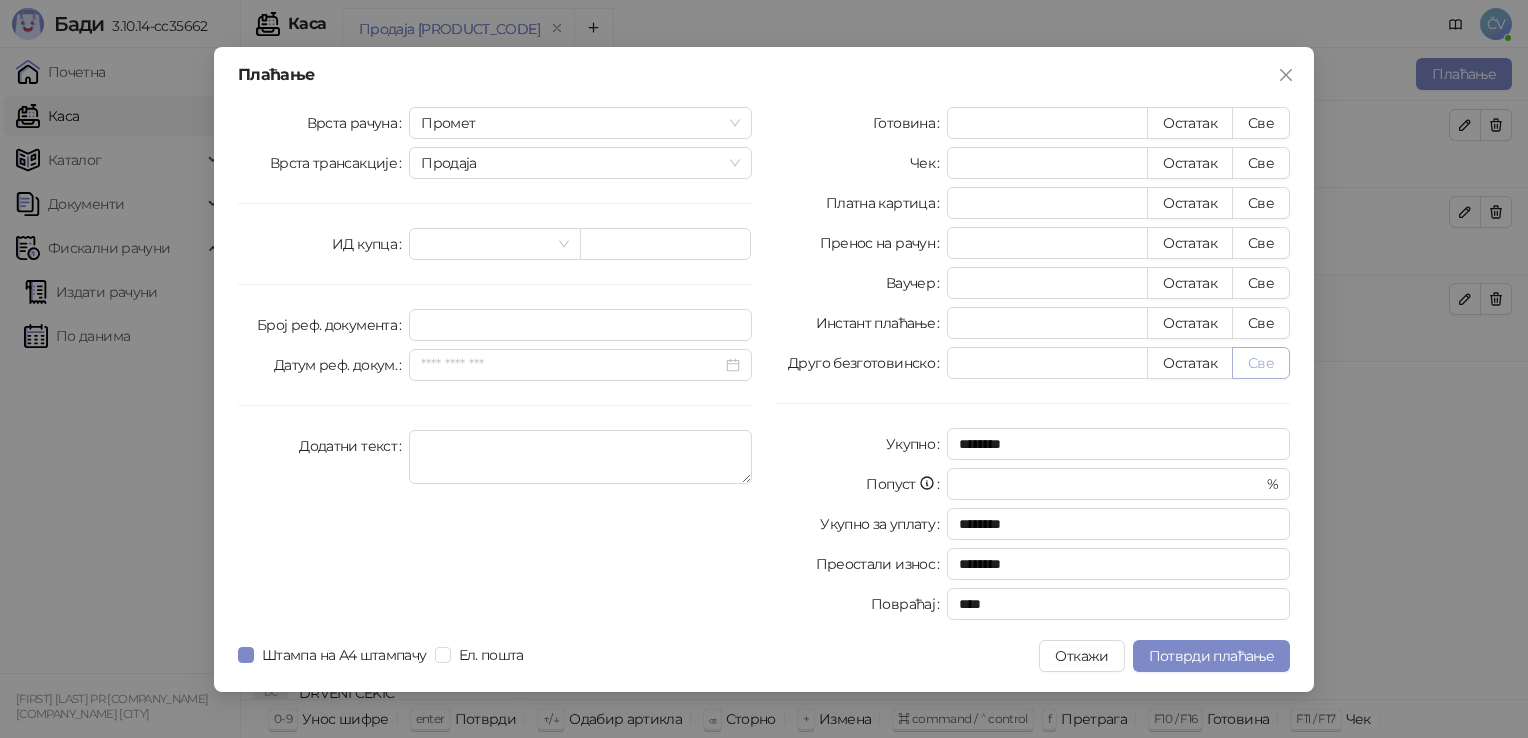 click on "Све" at bounding box center [1261, 363] 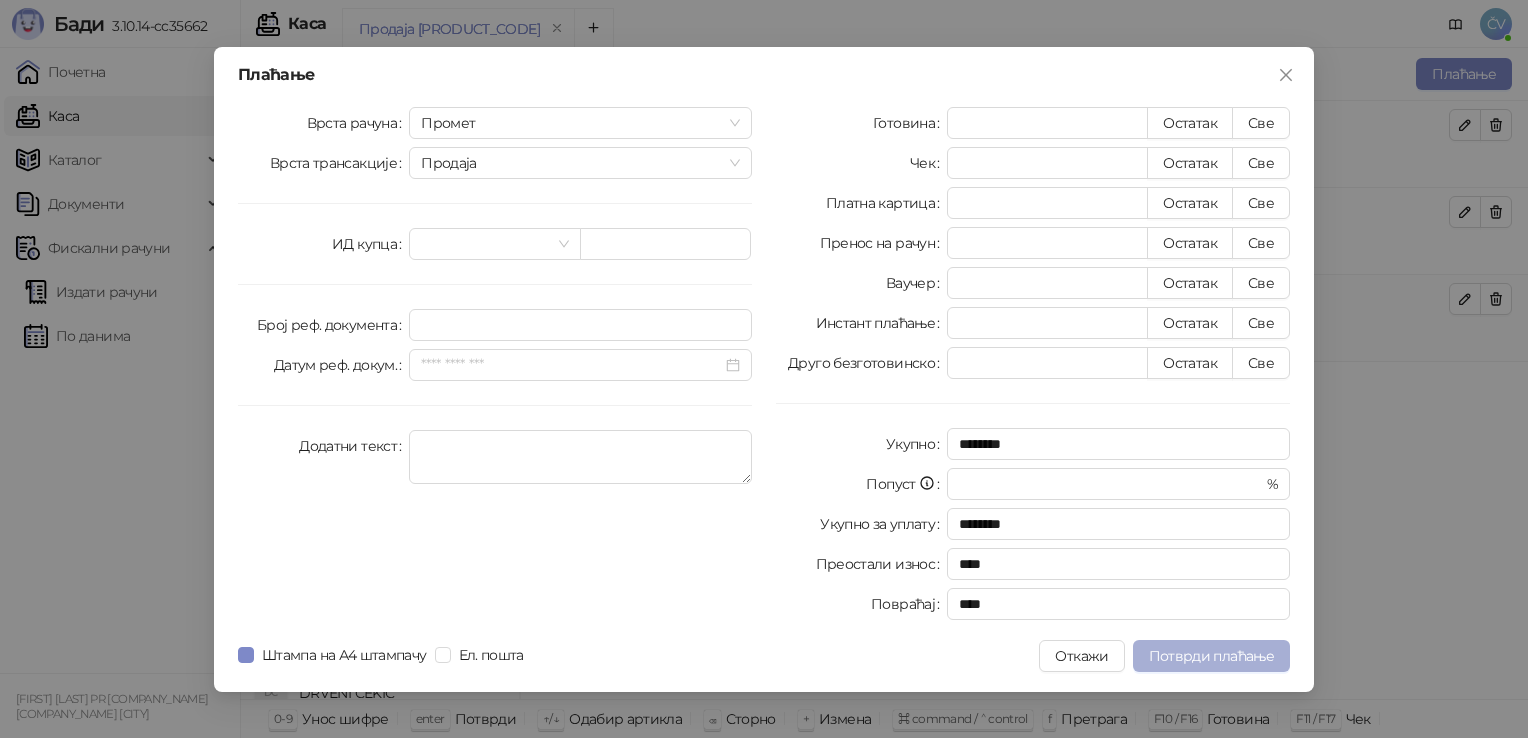 click on "Потврди плаћање" at bounding box center (1211, 656) 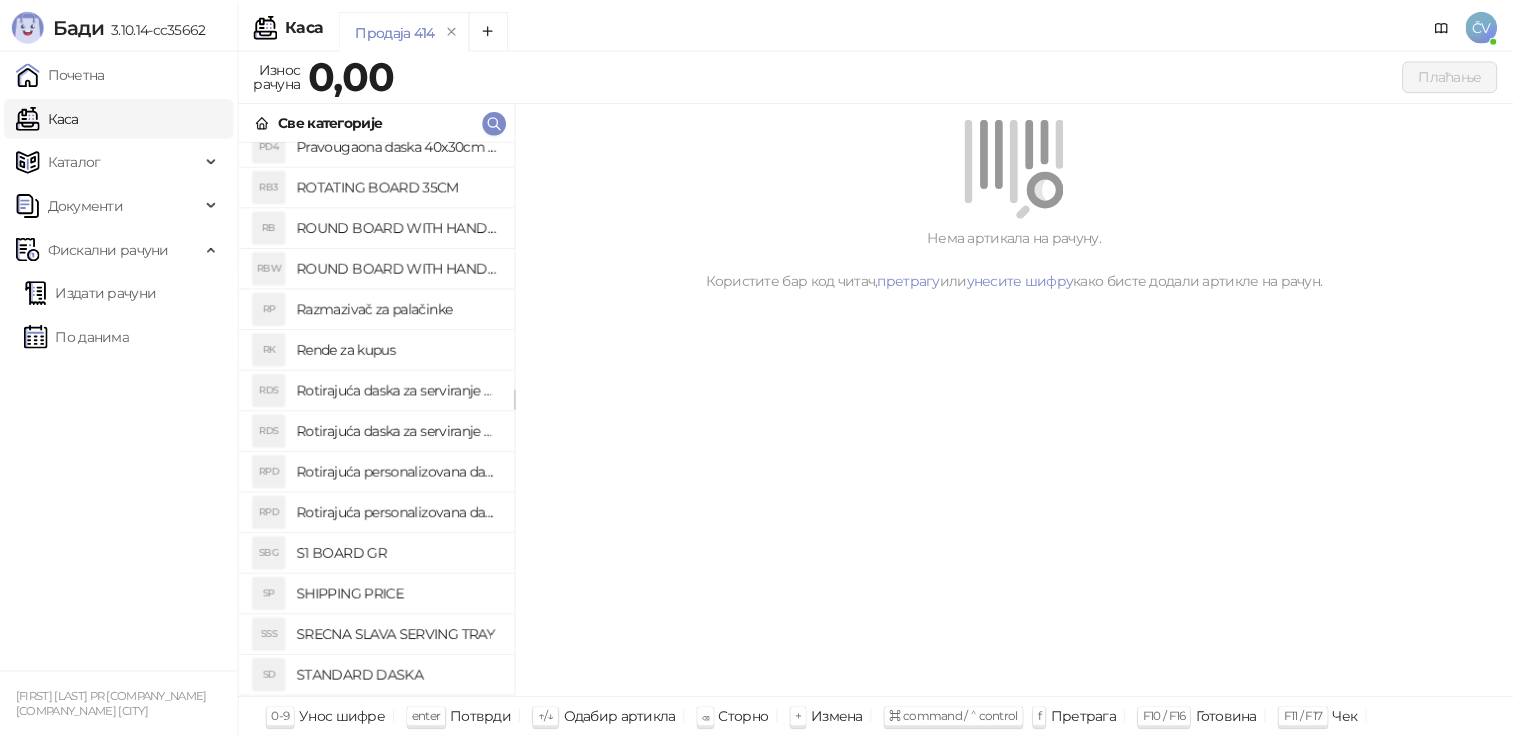 scroll, scrollTop: 1957, scrollLeft: 0, axis: vertical 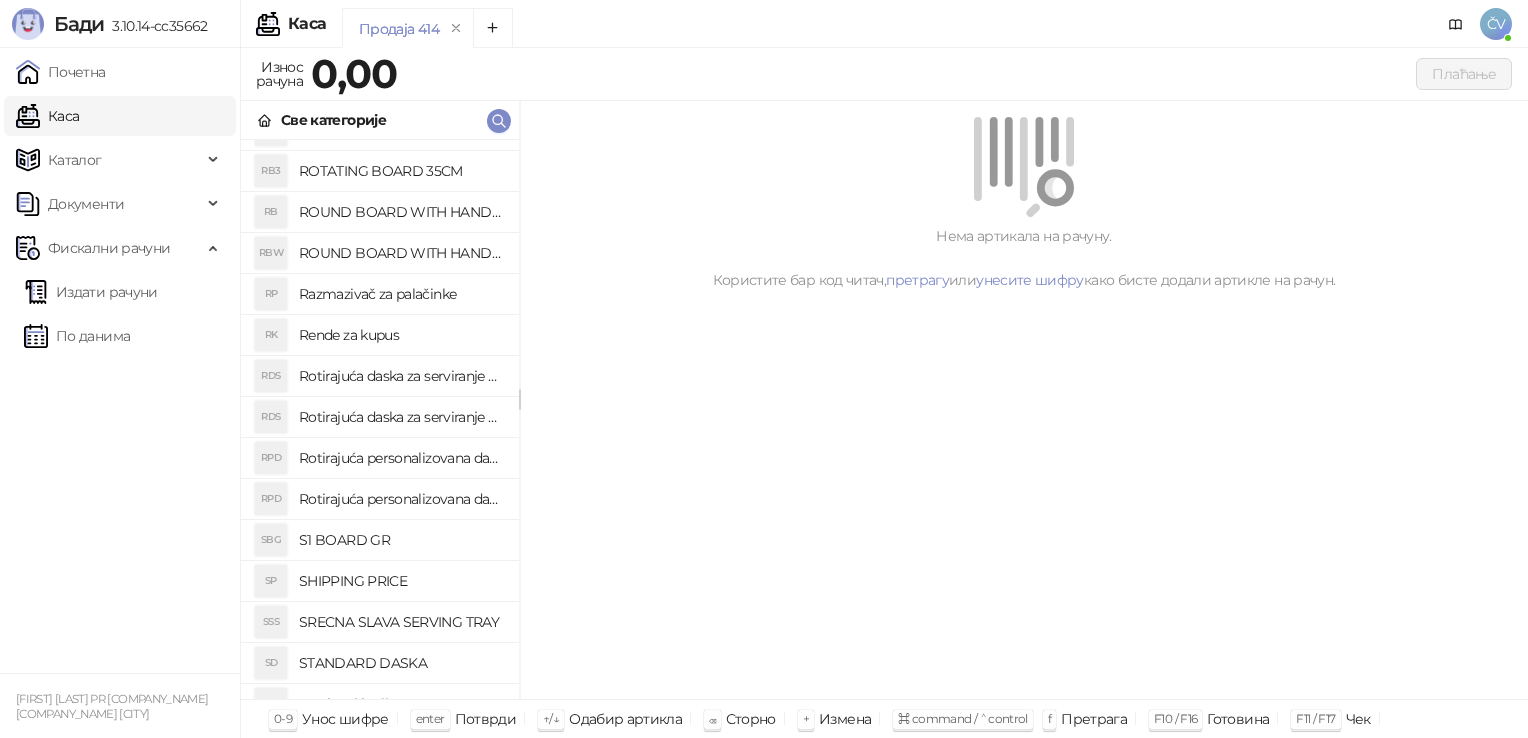 click on "STANDARD DASKA" at bounding box center (401, 663) 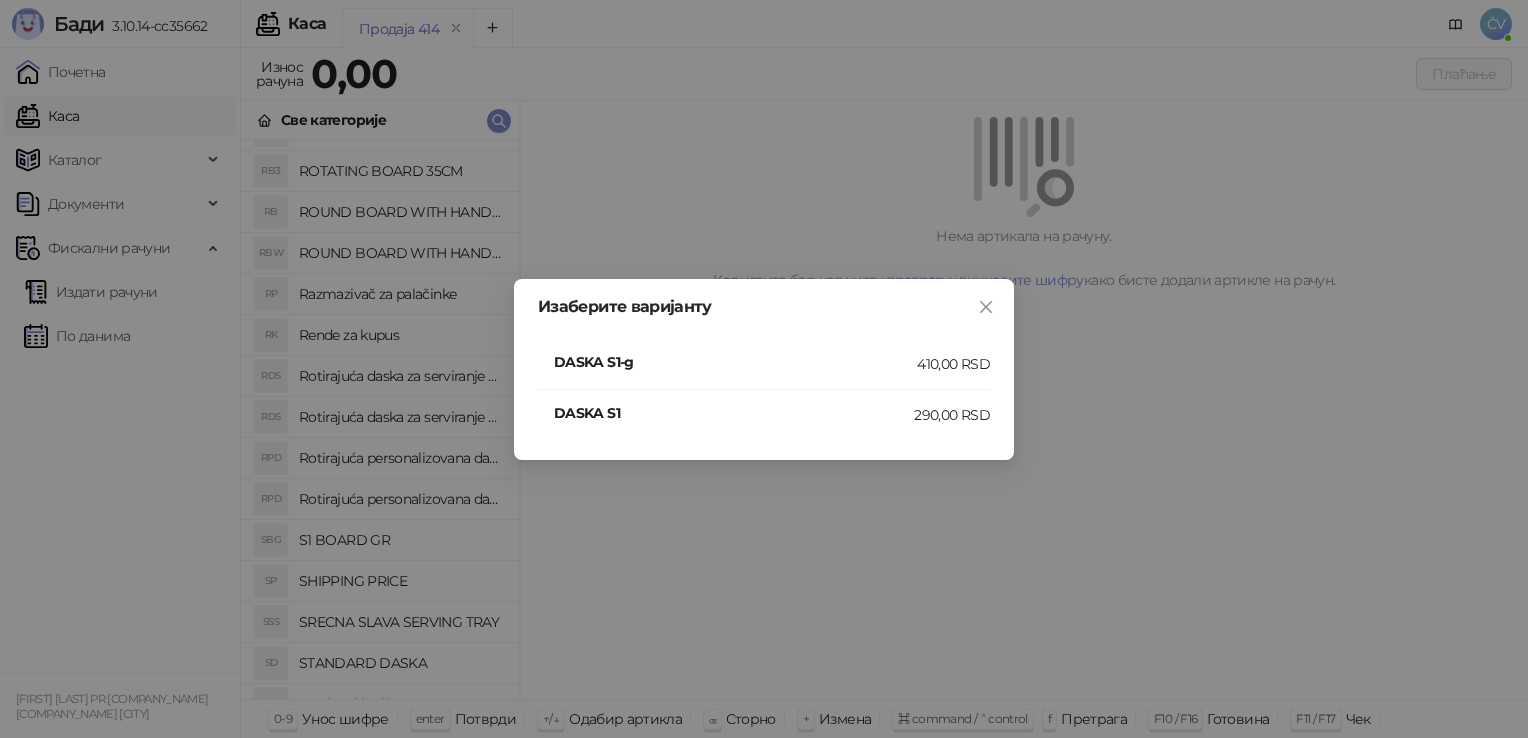 click on "DASKA S1" at bounding box center (734, 413) 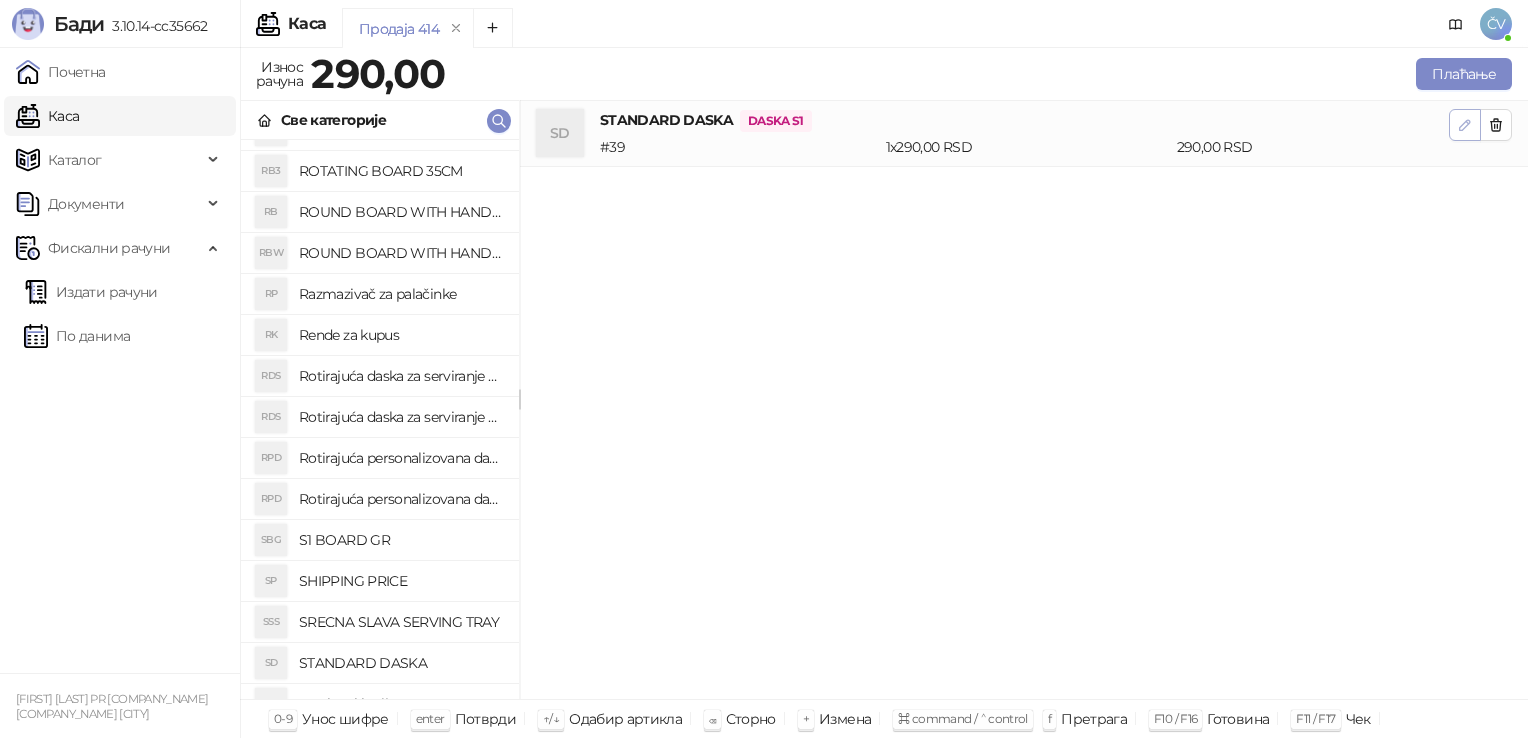 click 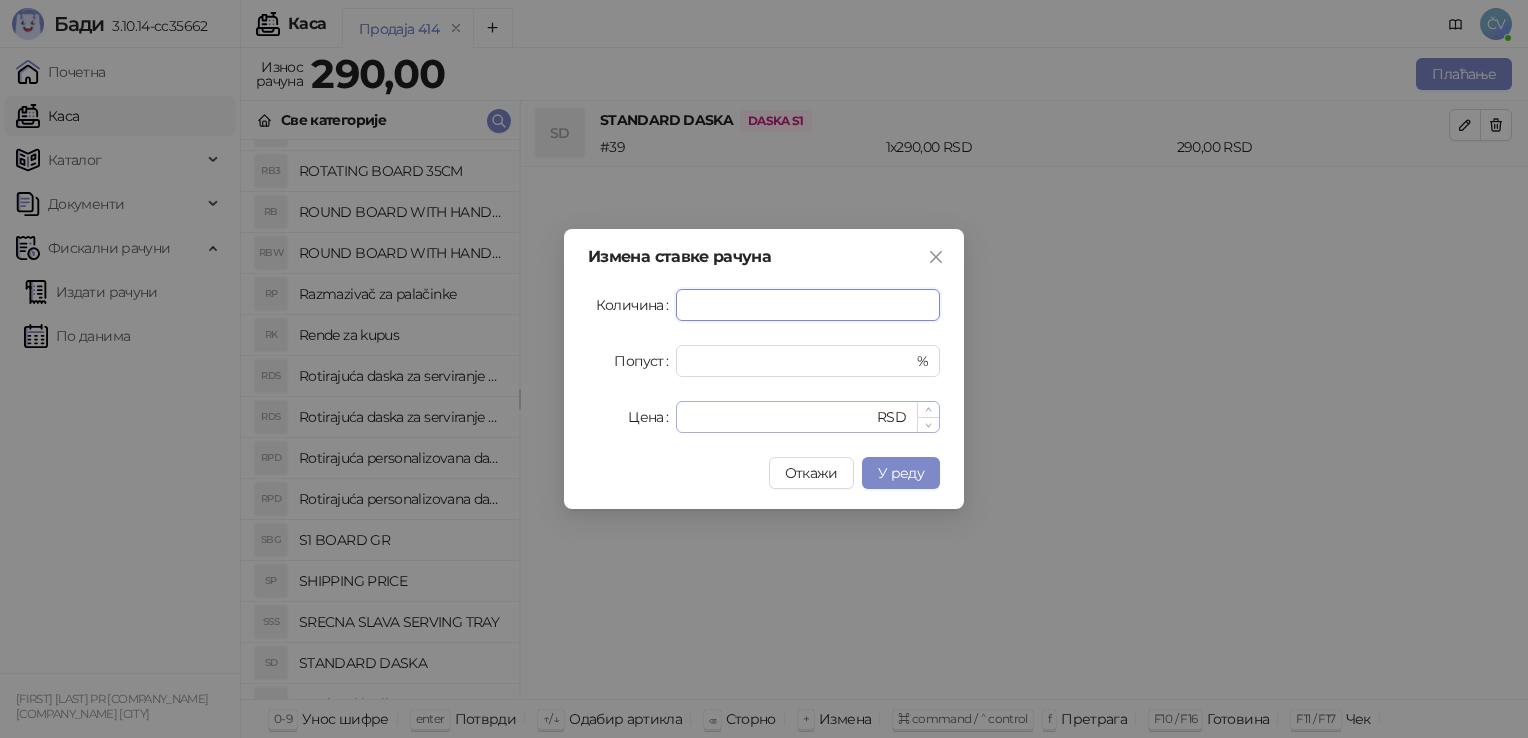 type on "**" 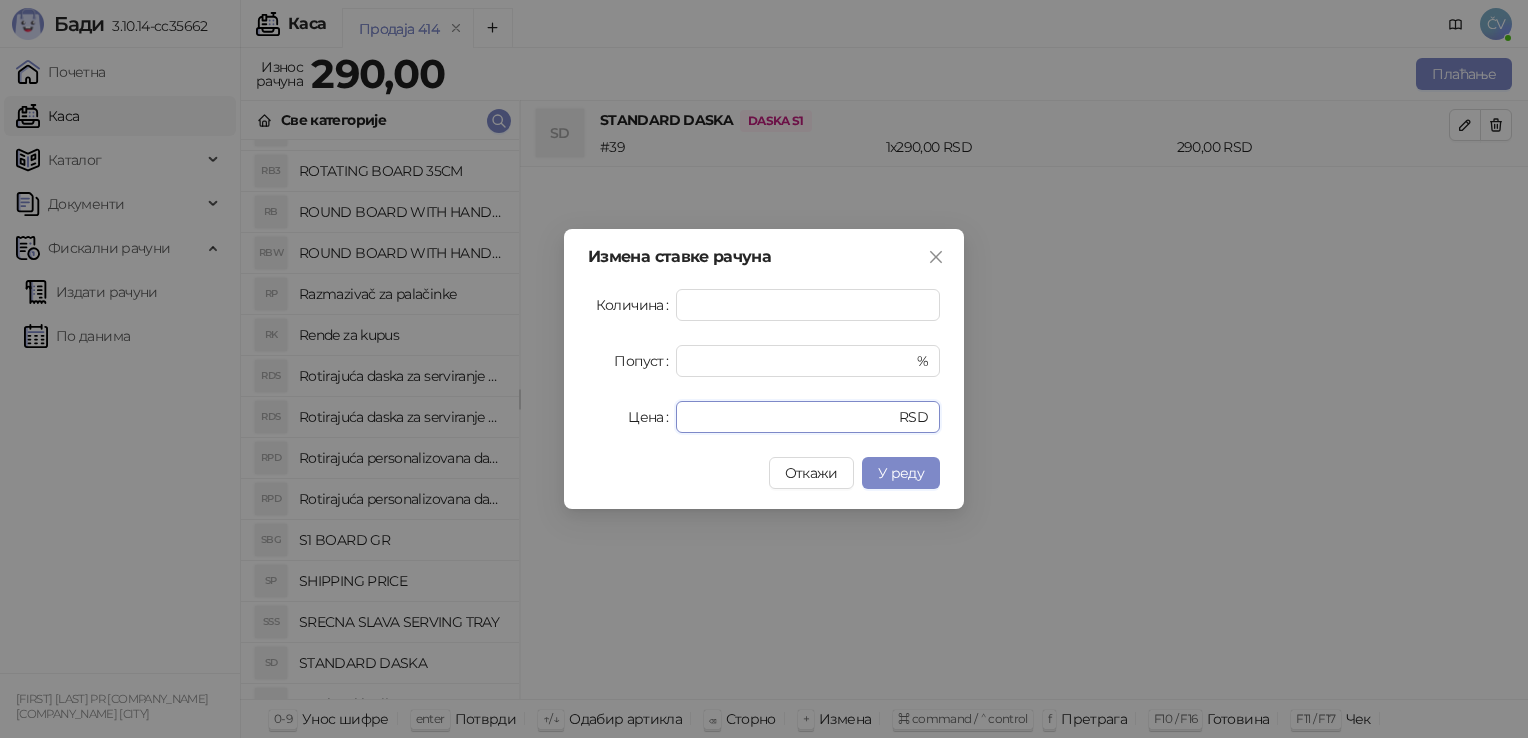 drag, startPoint x: 835, startPoint y: 408, endPoint x: 620, endPoint y: 440, distance: 217.36835 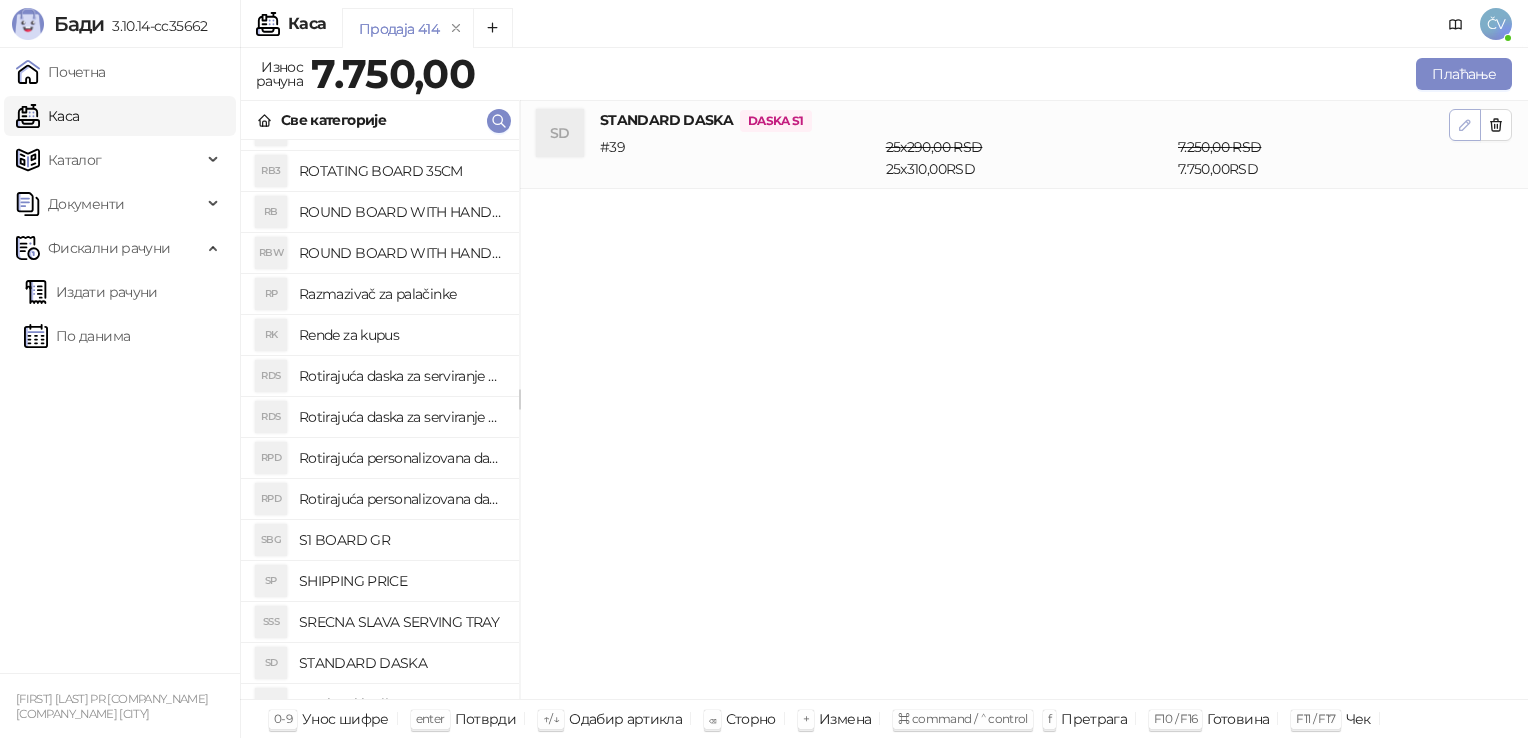 click at bounding box center (1465, 125) 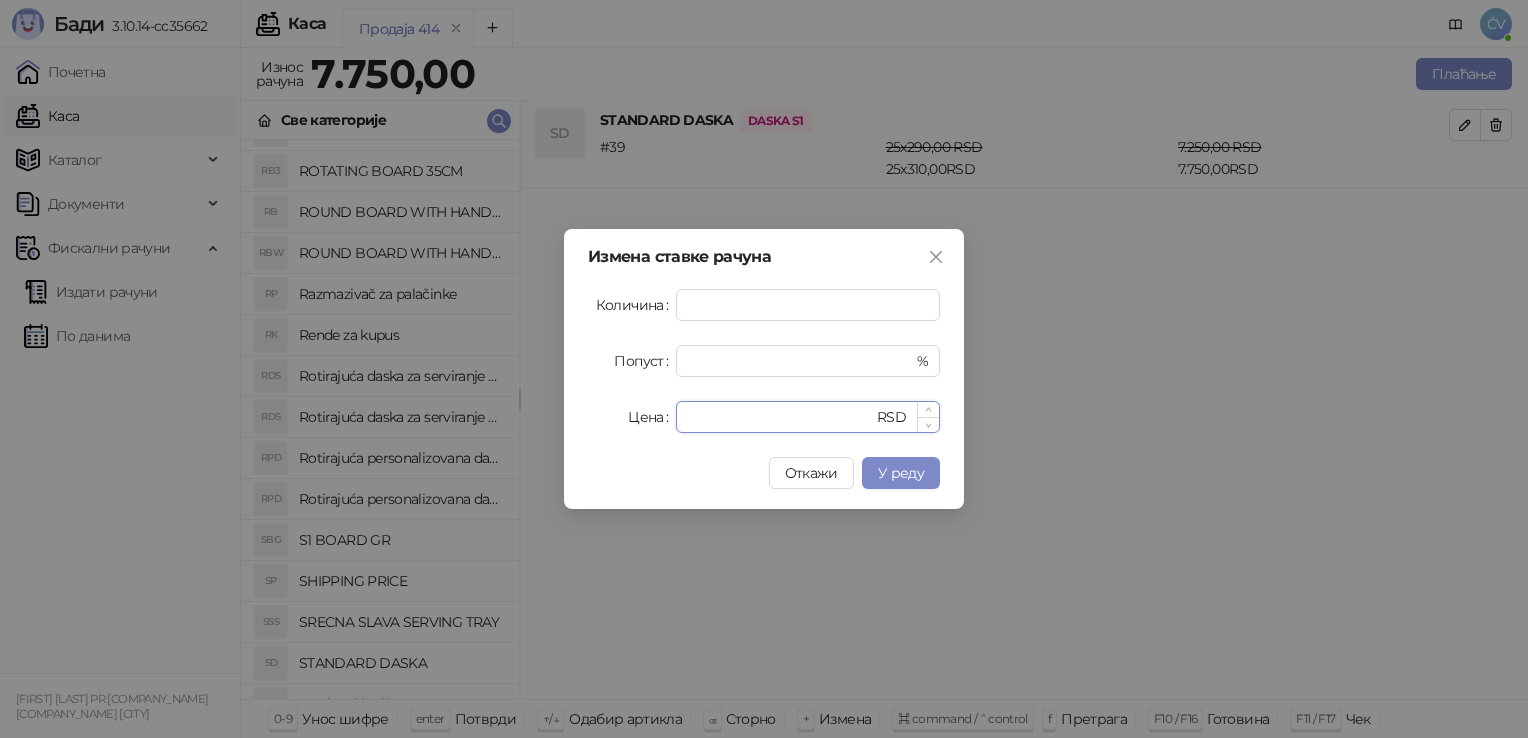 click on "***" at bounding box center [780, 417] 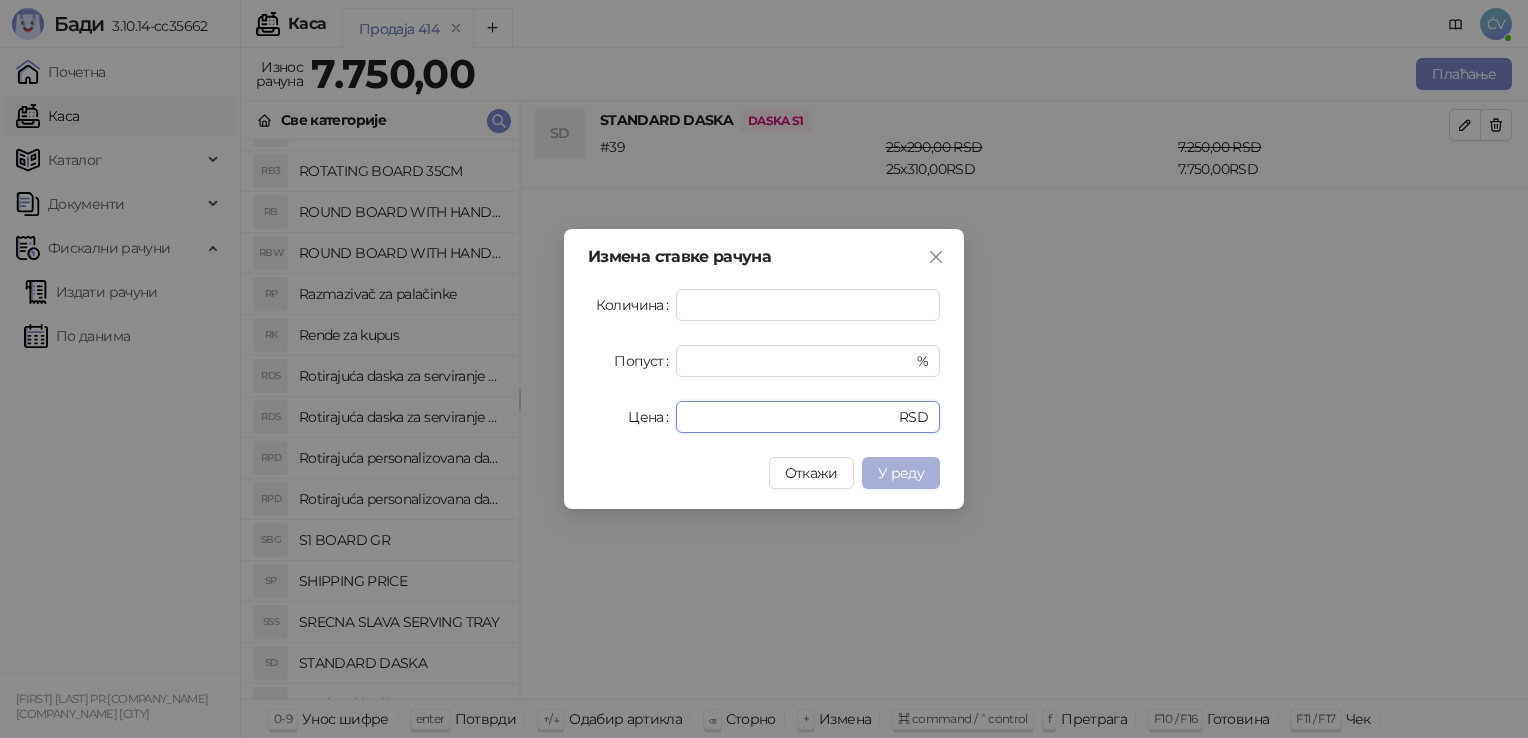 type on "***" 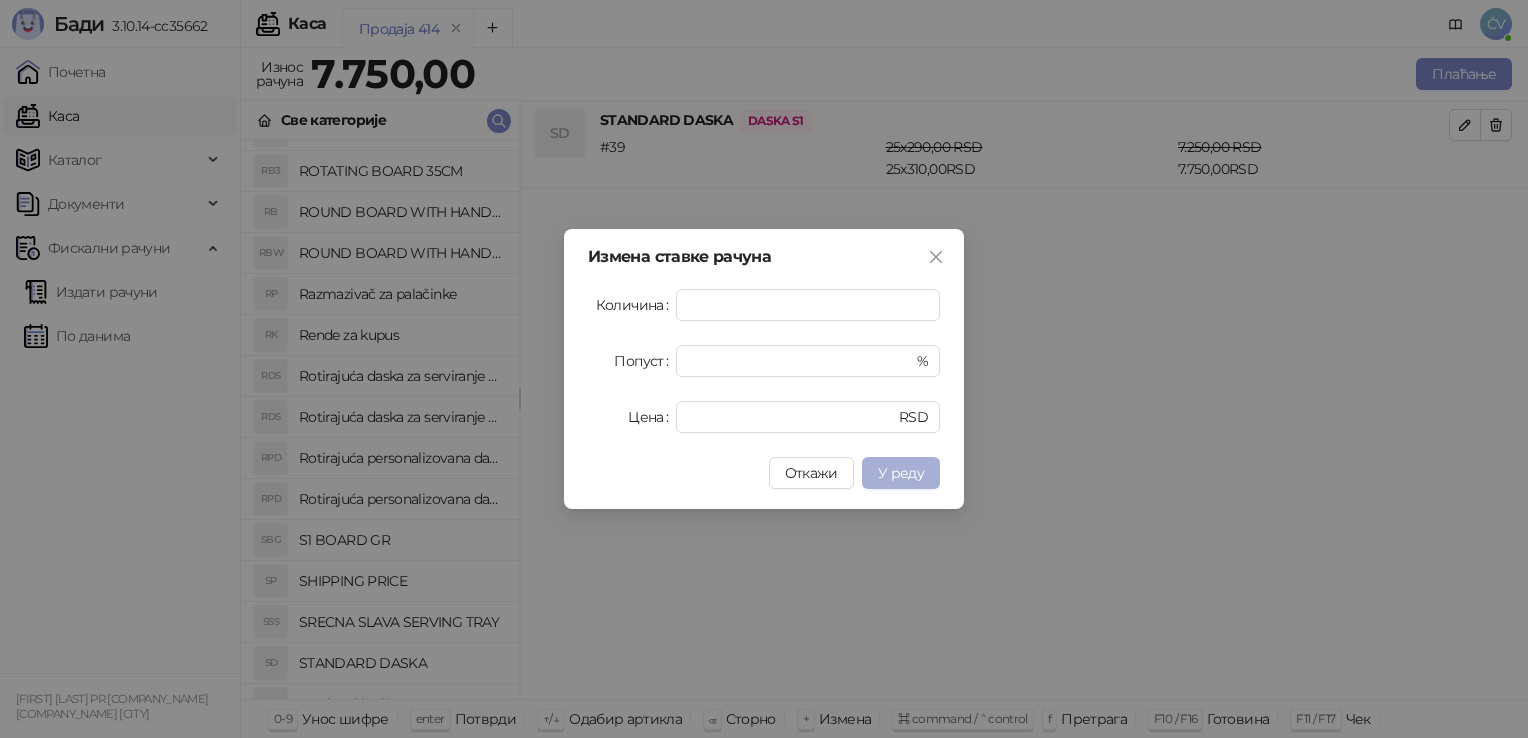 click on "У реду" at bounding box center [901, 473] 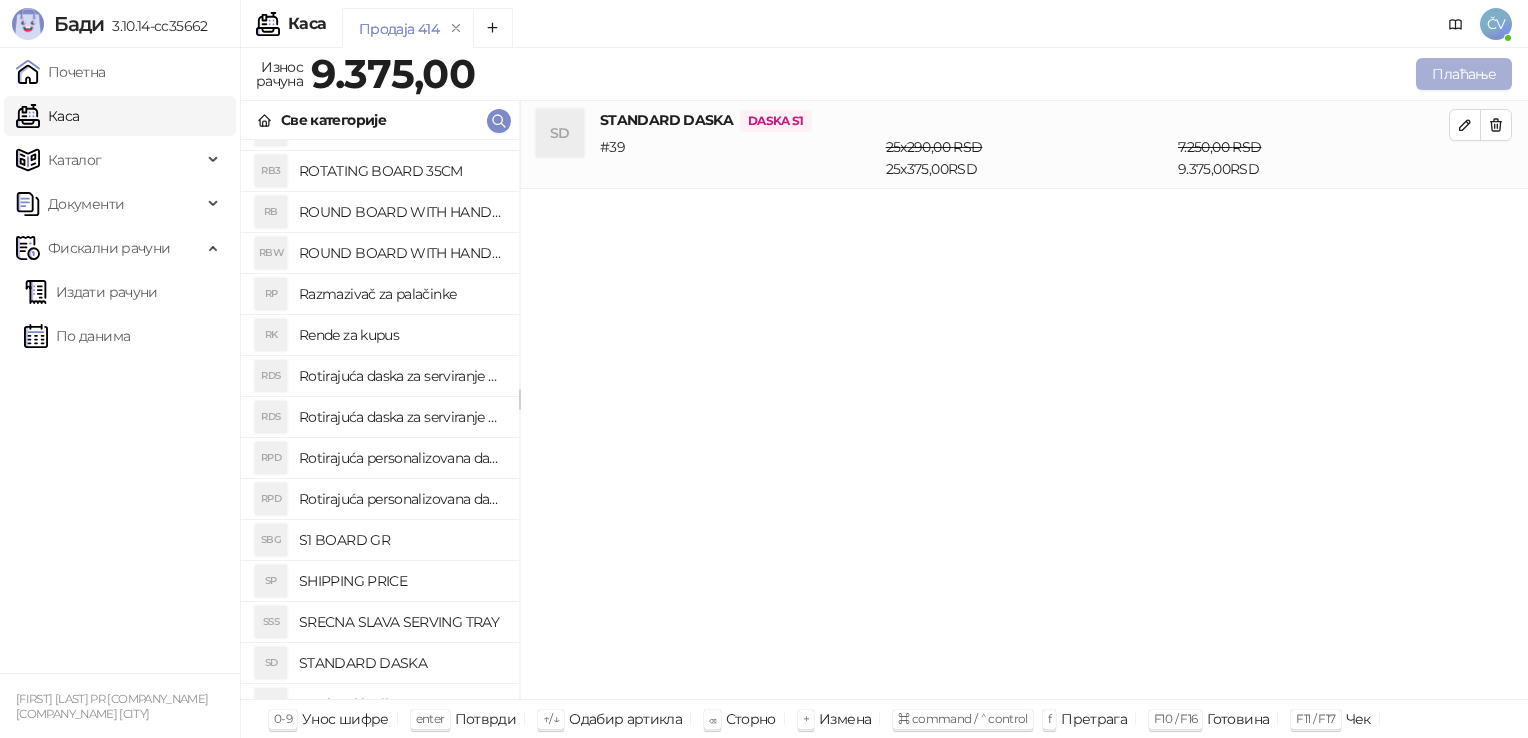 click on "Плаћање" at bounding box center [1464, 74] 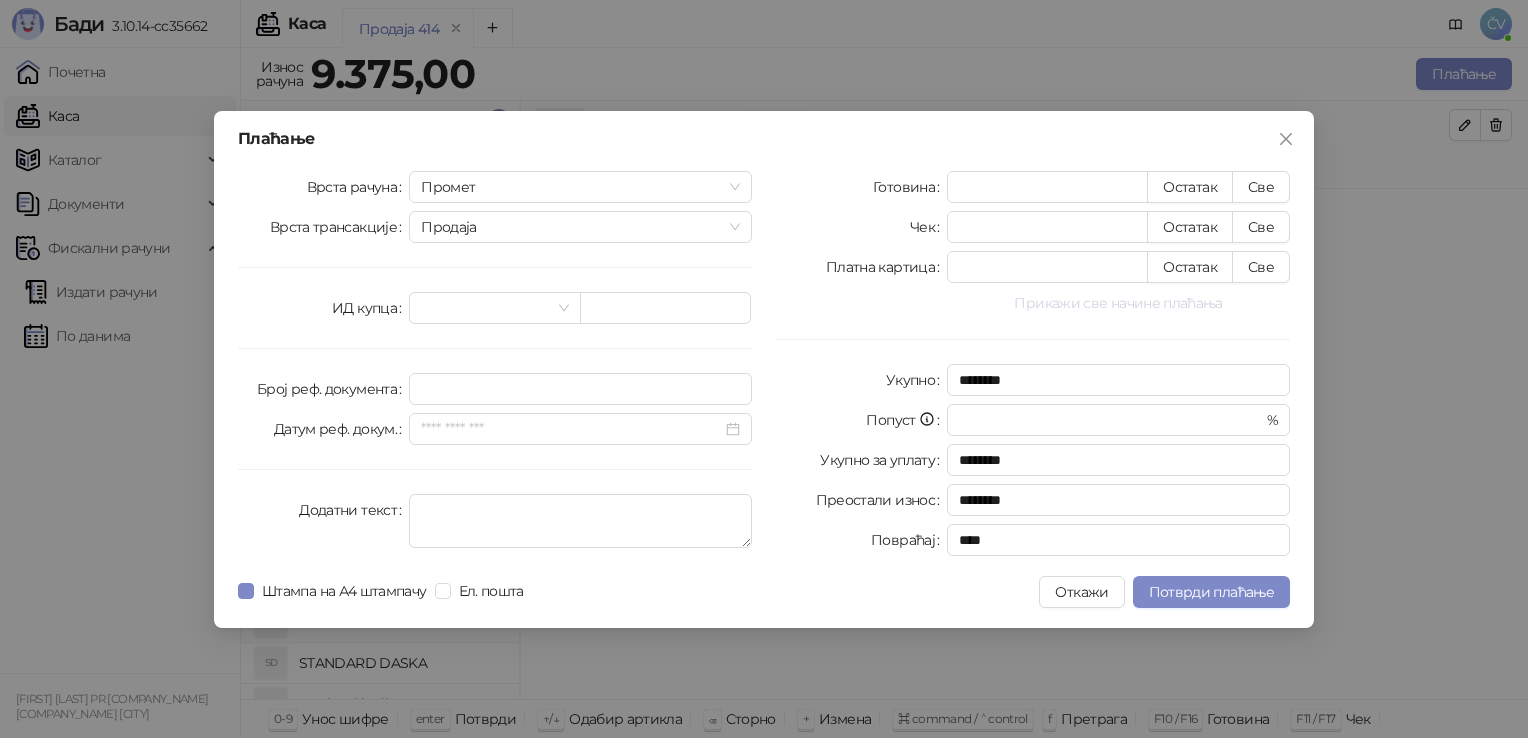click on "Прикажи све начине плаћања" at bounding box center [1118, 303] 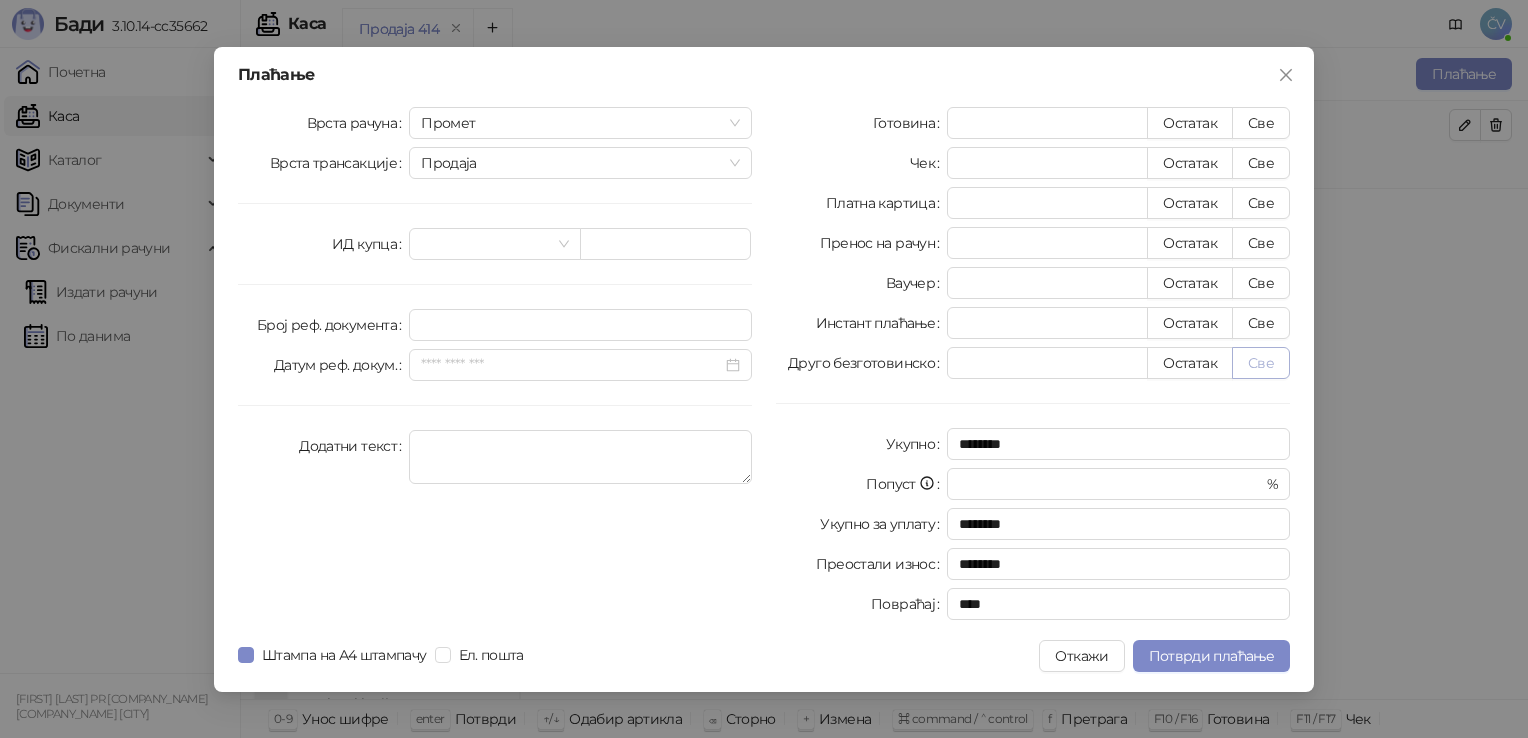 click on "Све" at bounding box center (1261, 363) 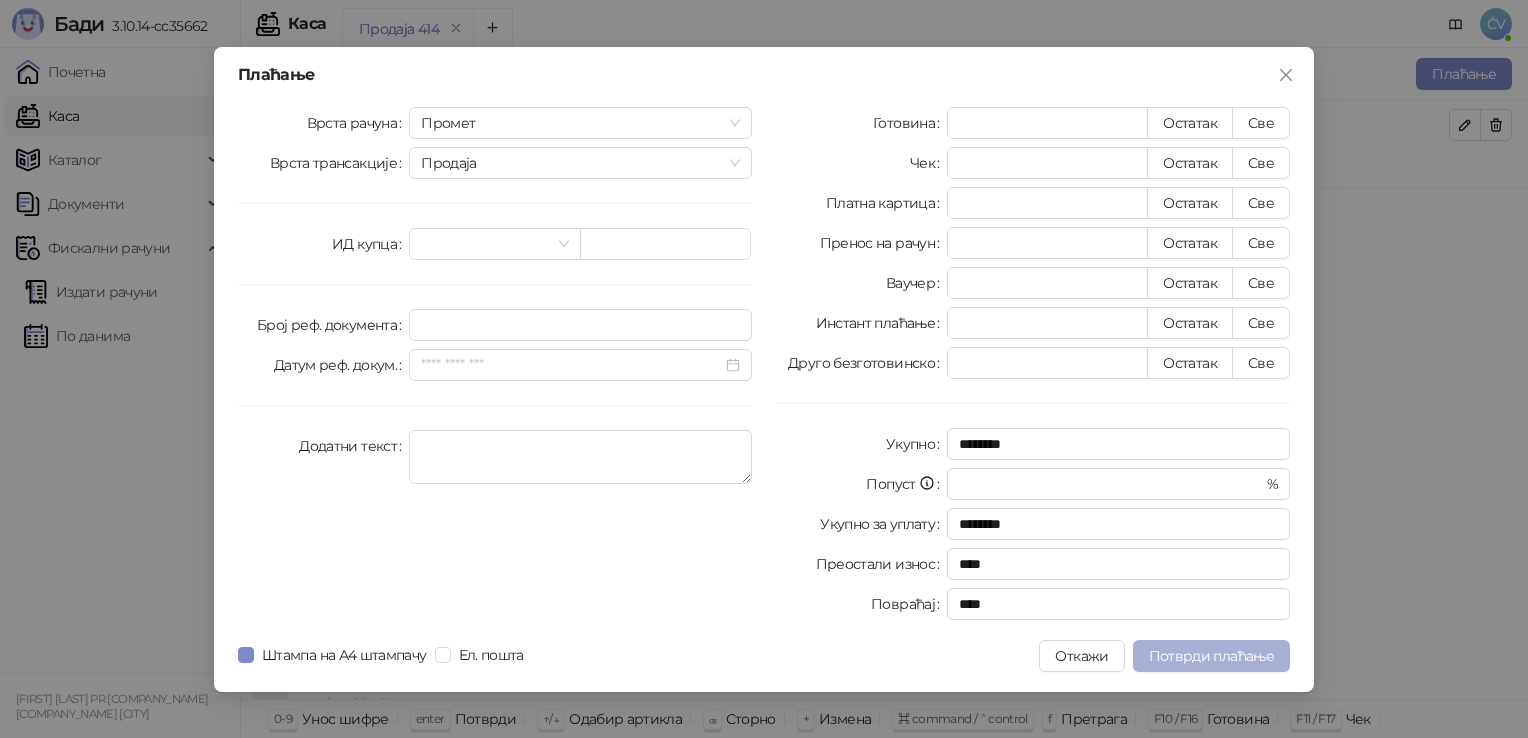 click on "Потврди плаћање" at bounding box center [1211, 656] 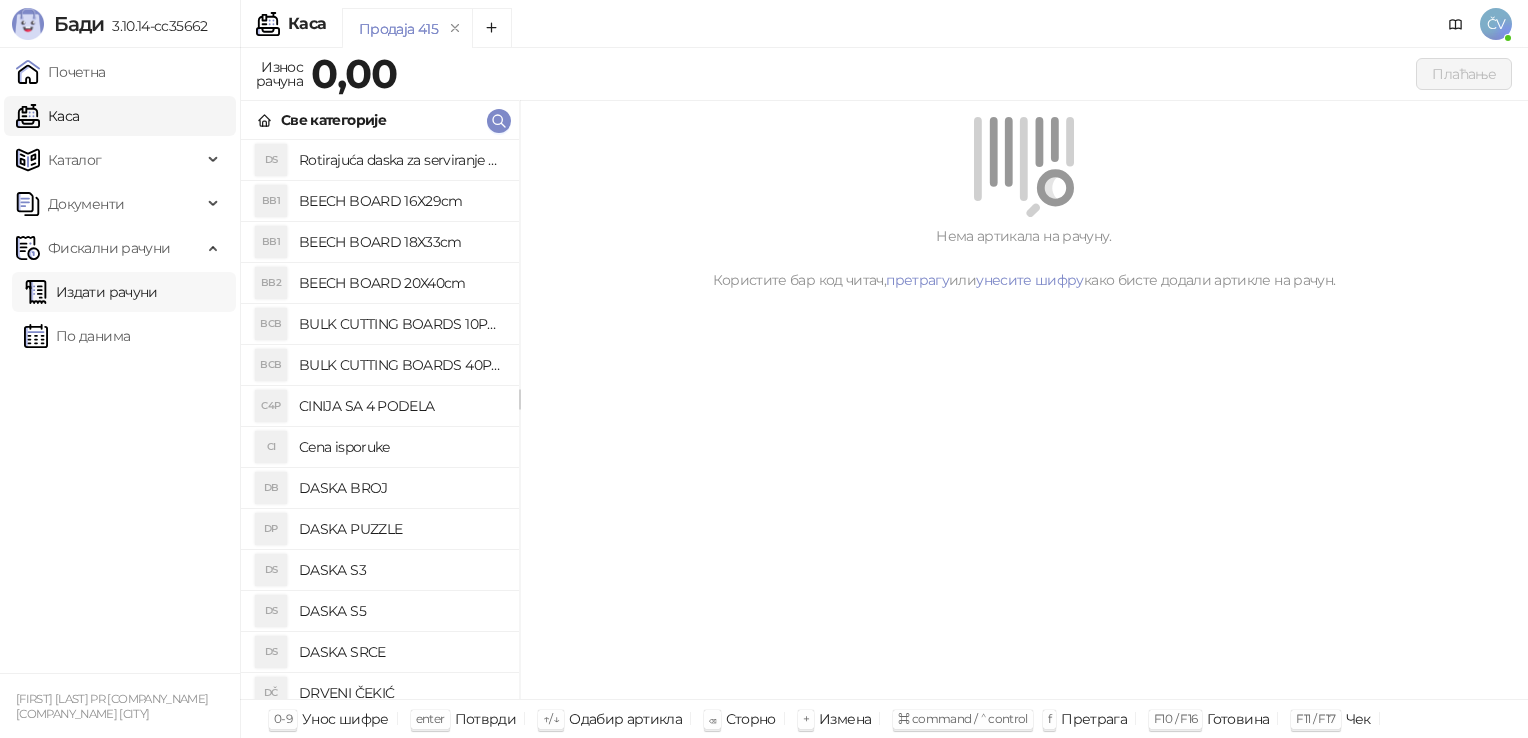 click on "Издати рачуни" at bounding box center [91, 292] 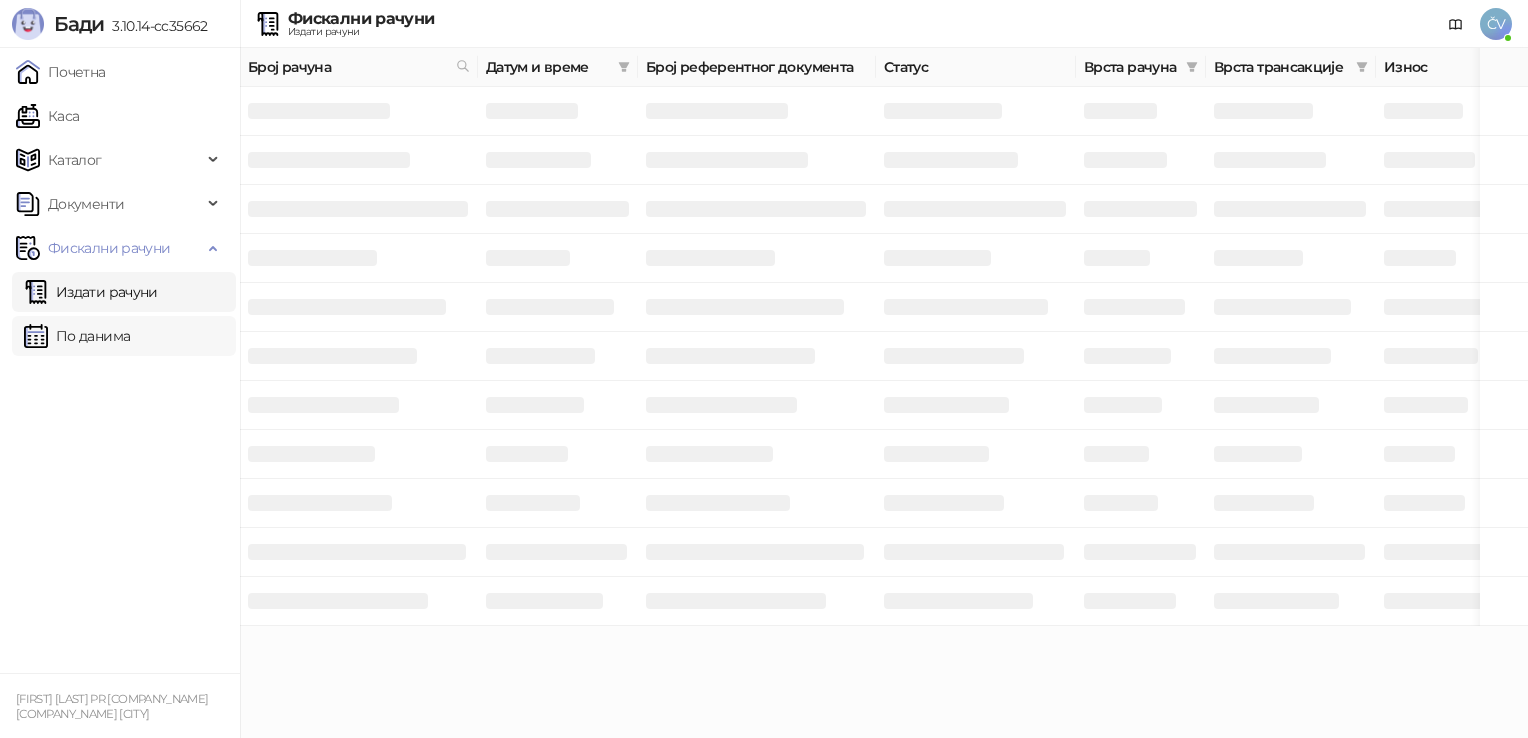 click on "По данима" at bounding box center (77, 336) 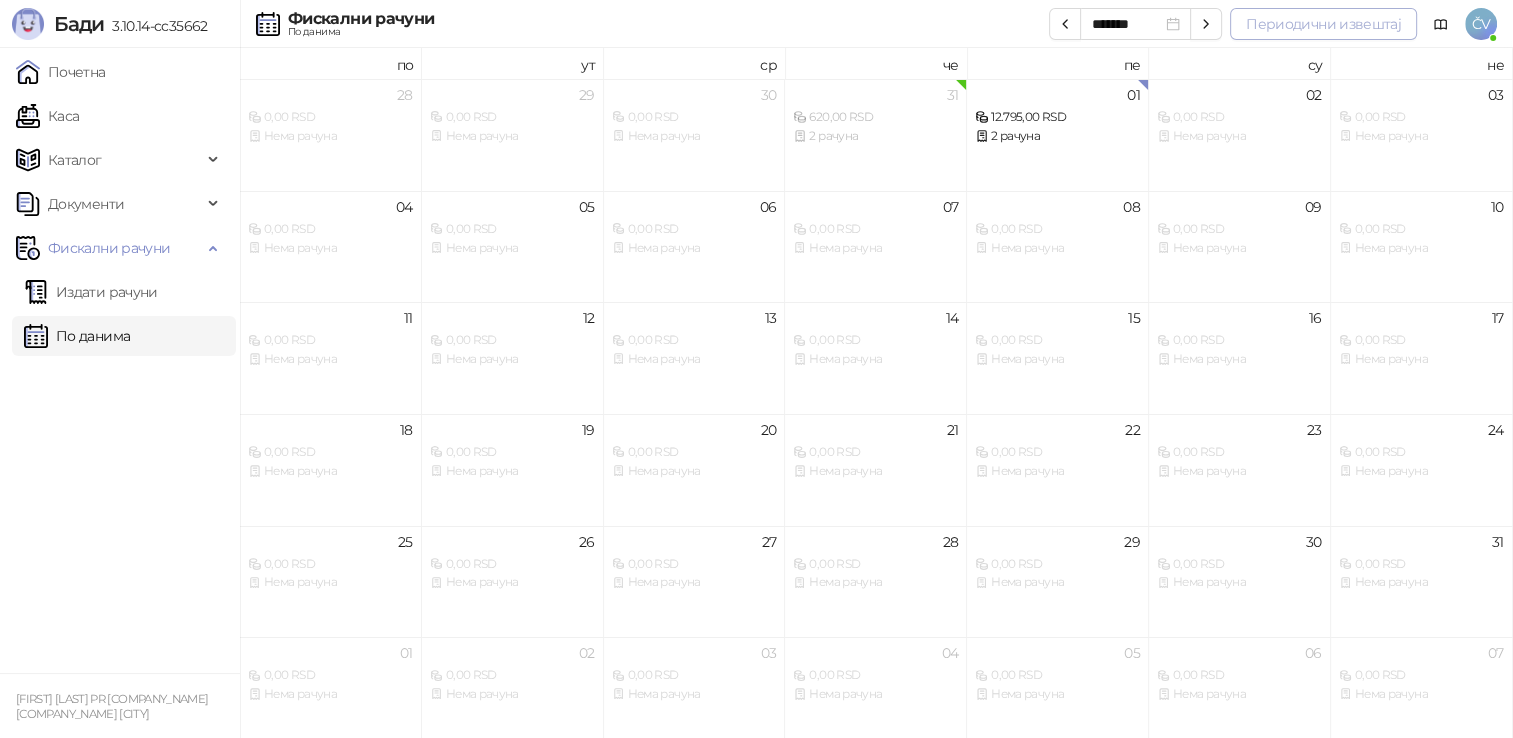 click on "Периодични извештај" at bounding box center (1323, 24) 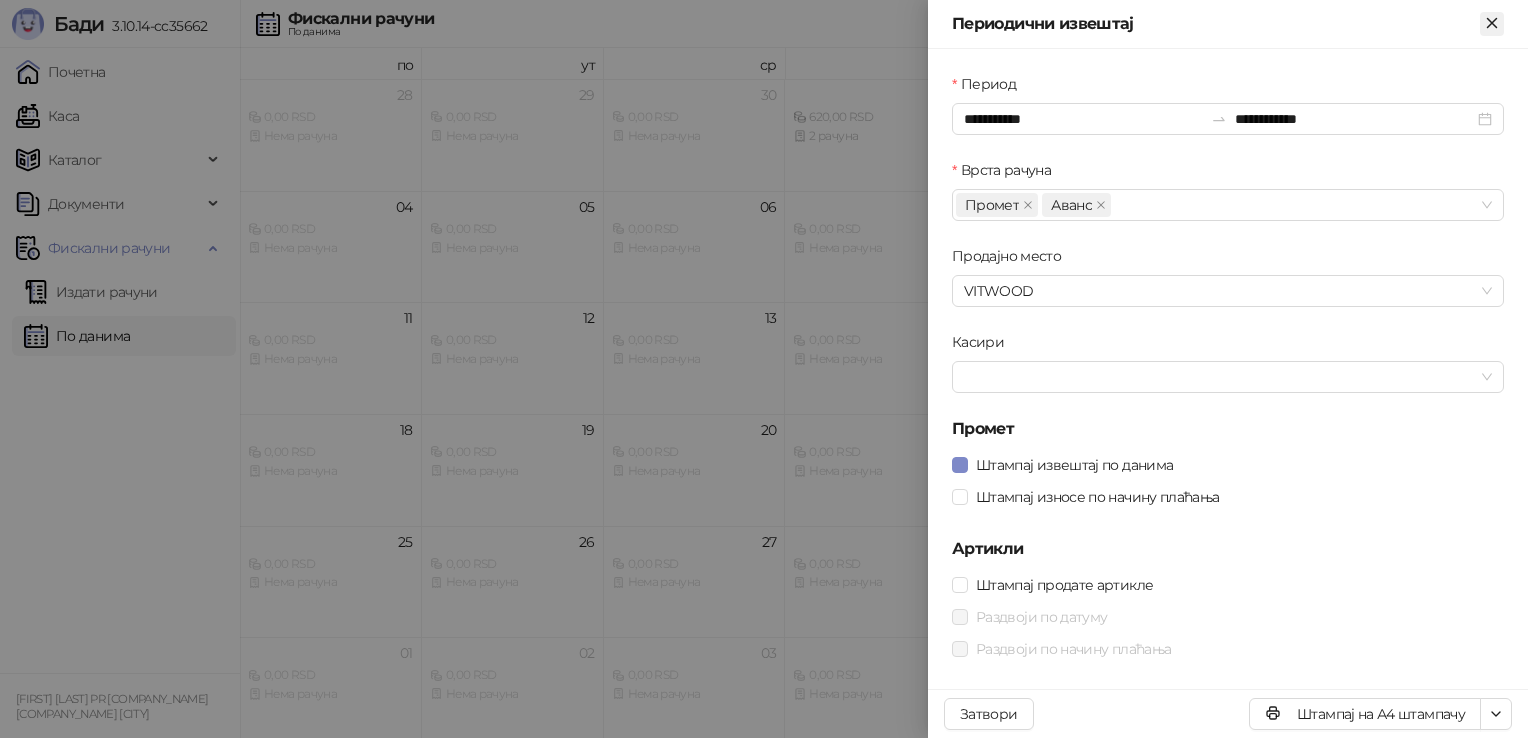 click 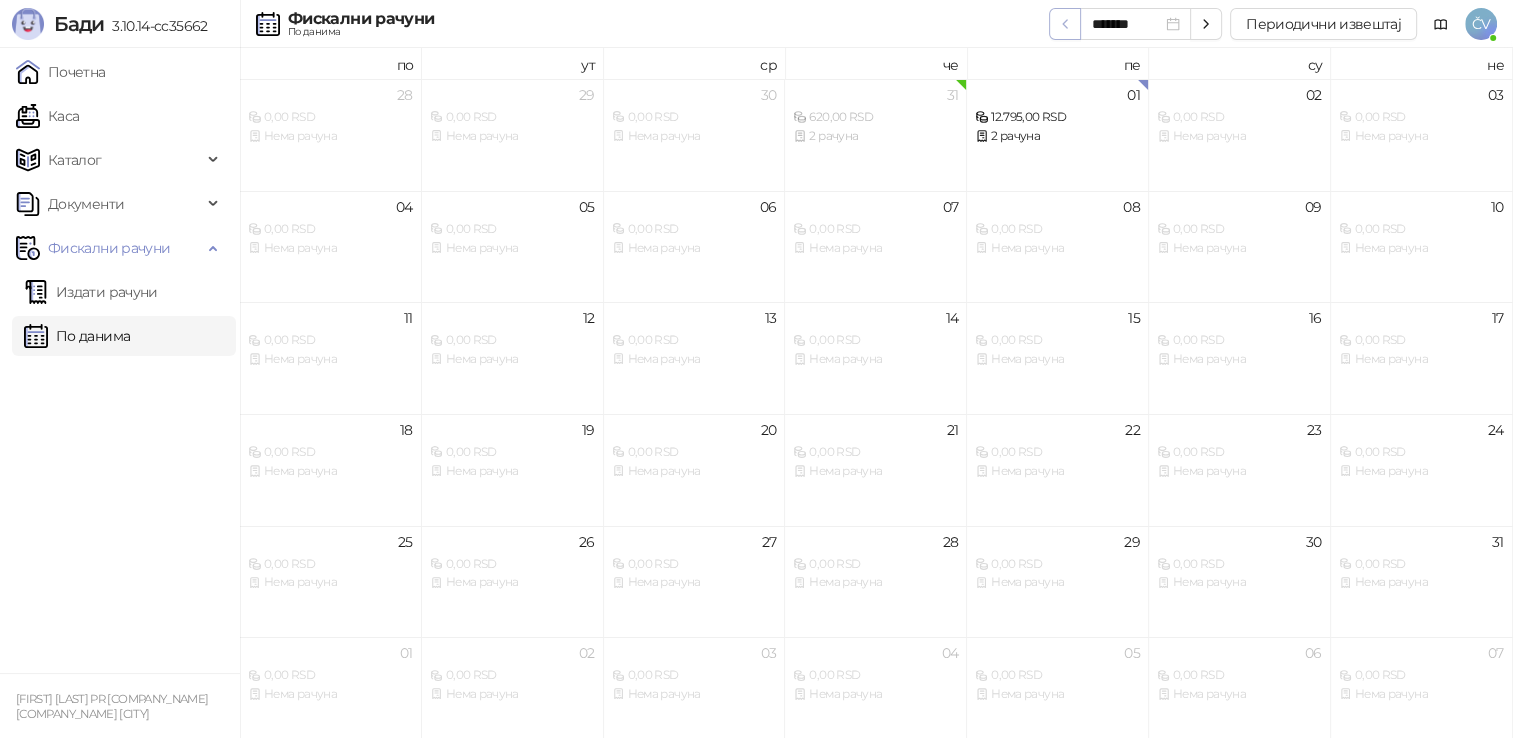 click 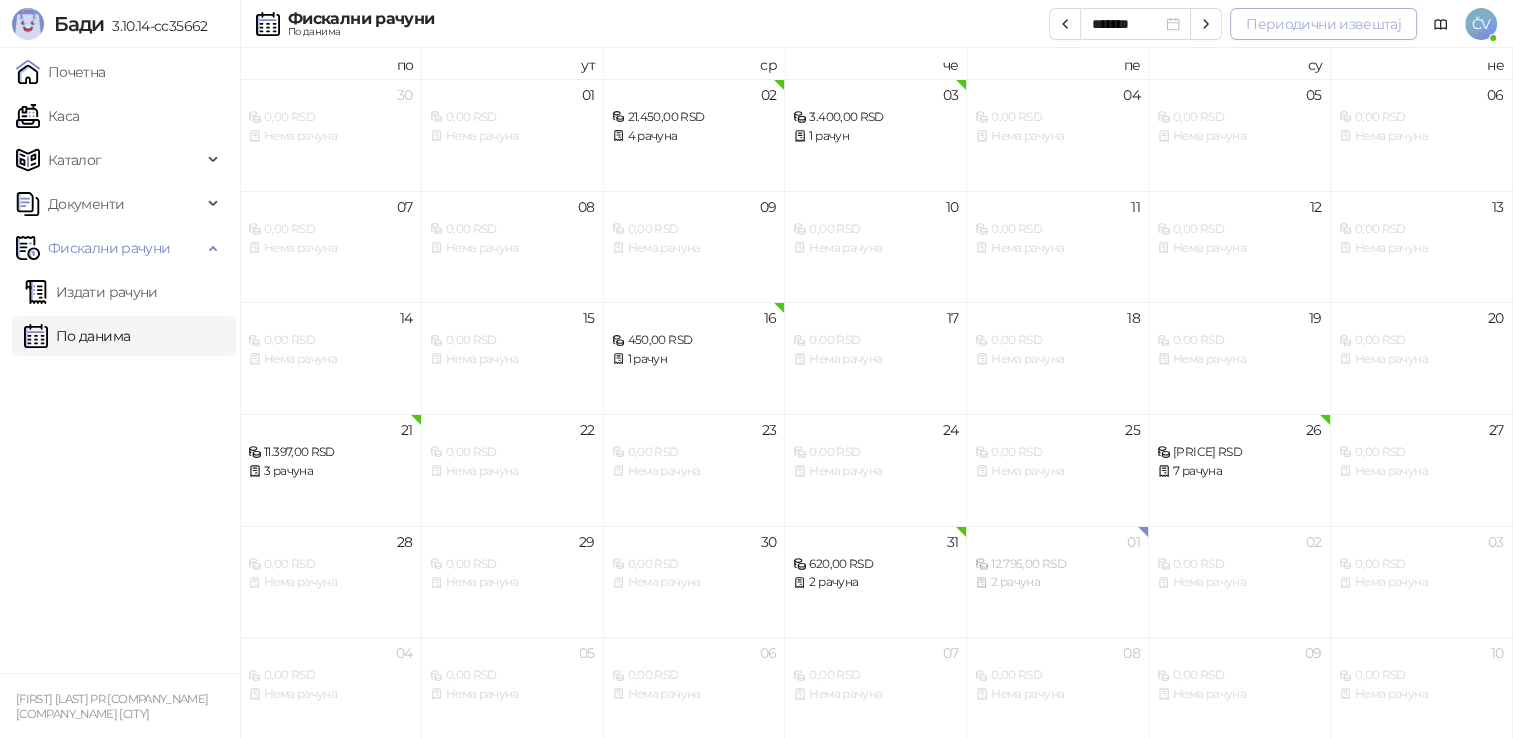 click on "Периодични извештај" at bounding box center [1323, 24] 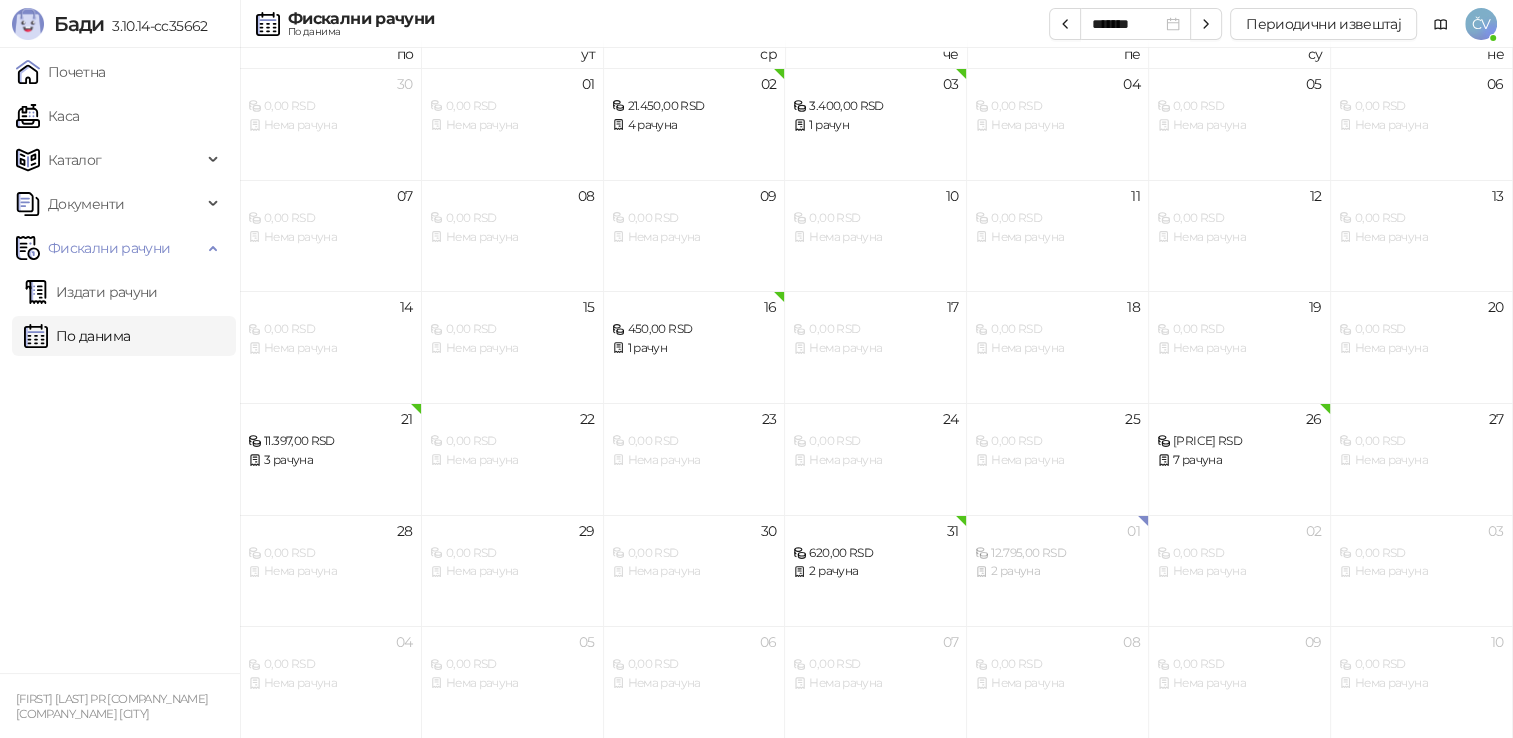 scroll, scrollTop: 0, scrollLeft: 0, axis: both 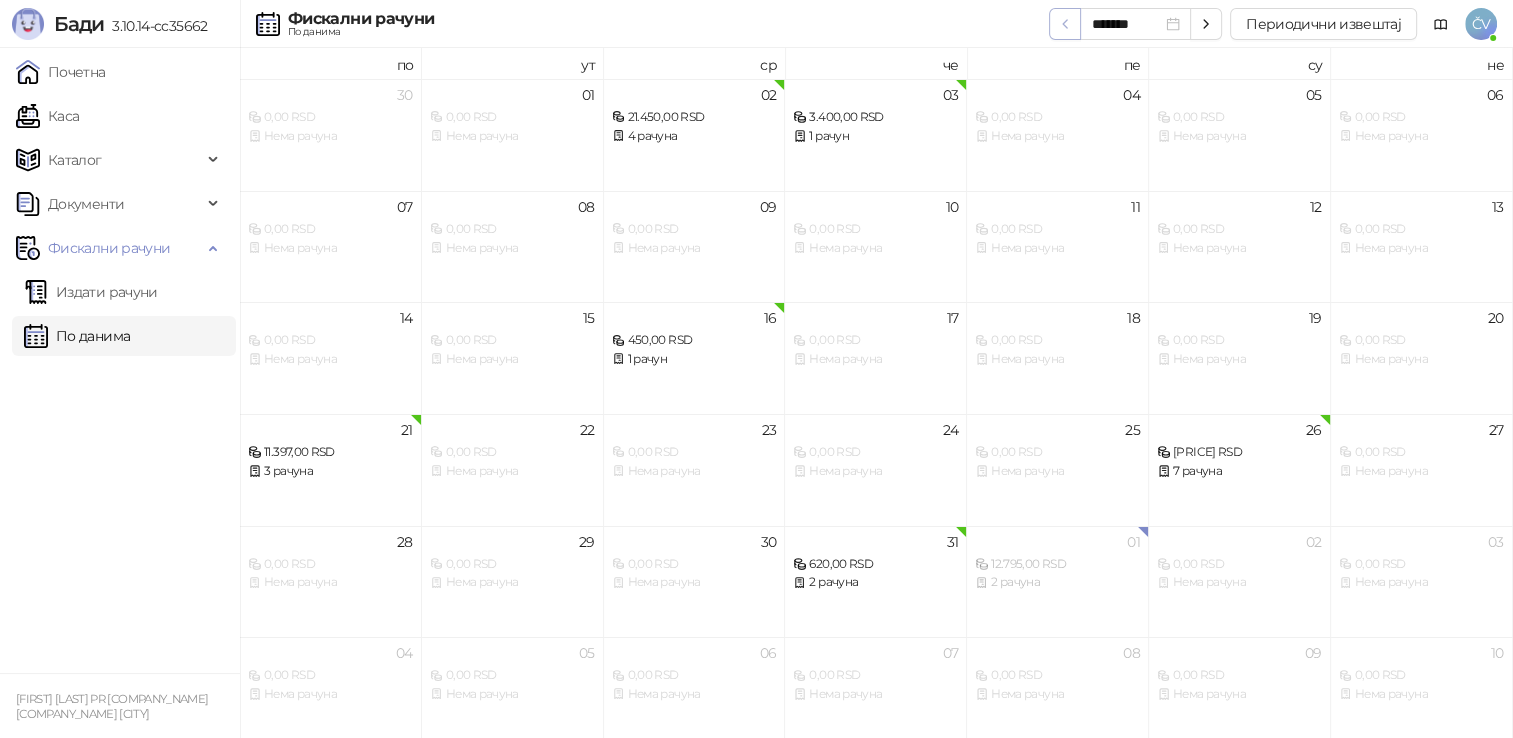click 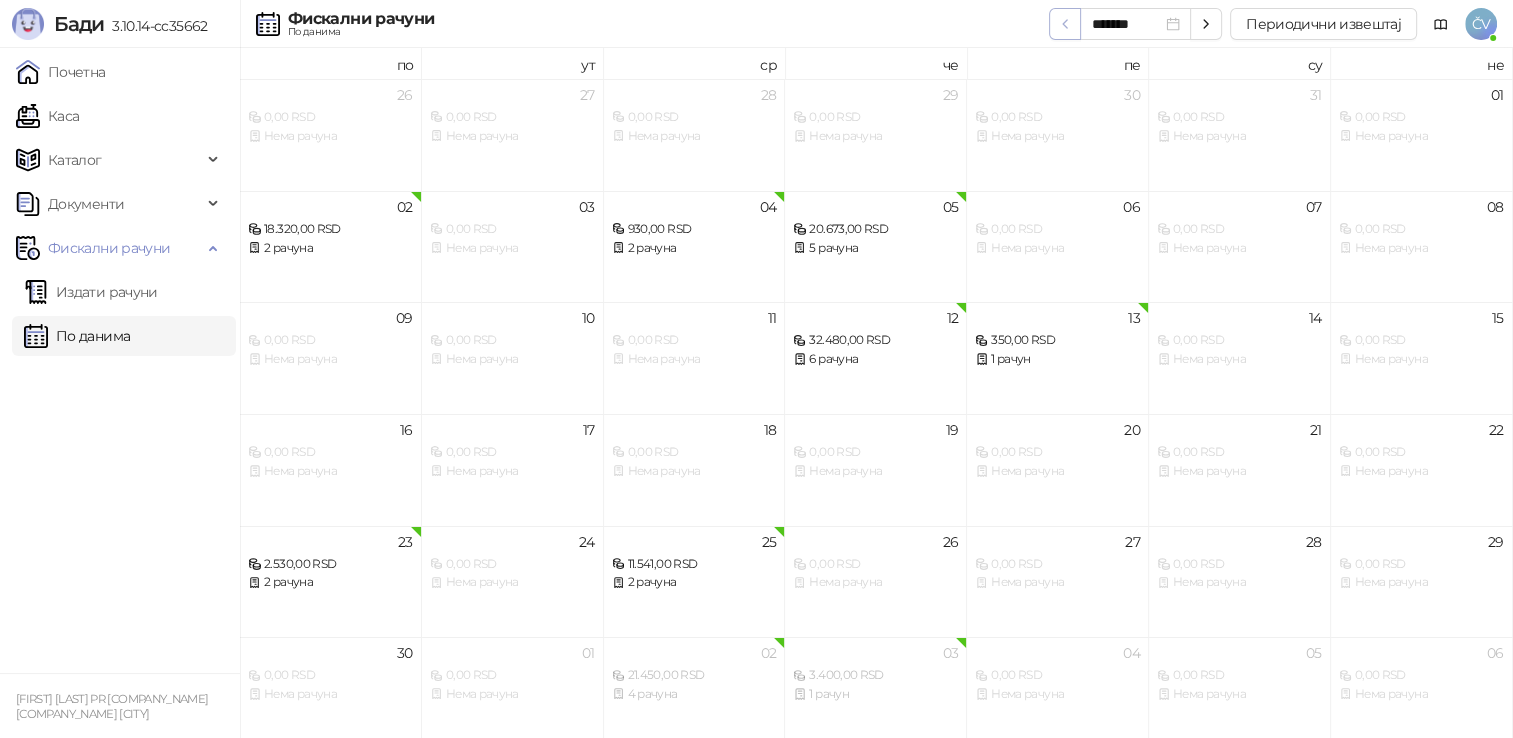 click 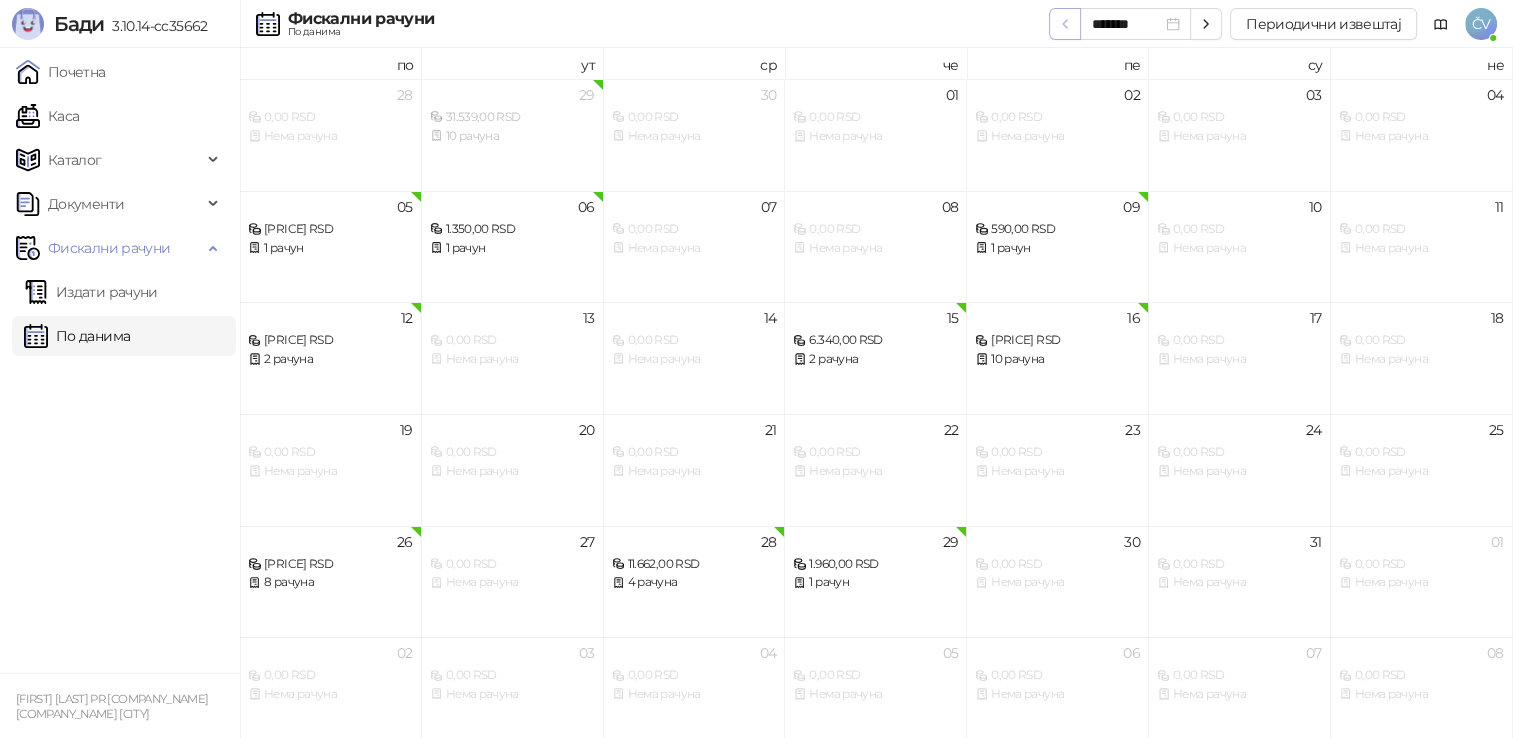 click 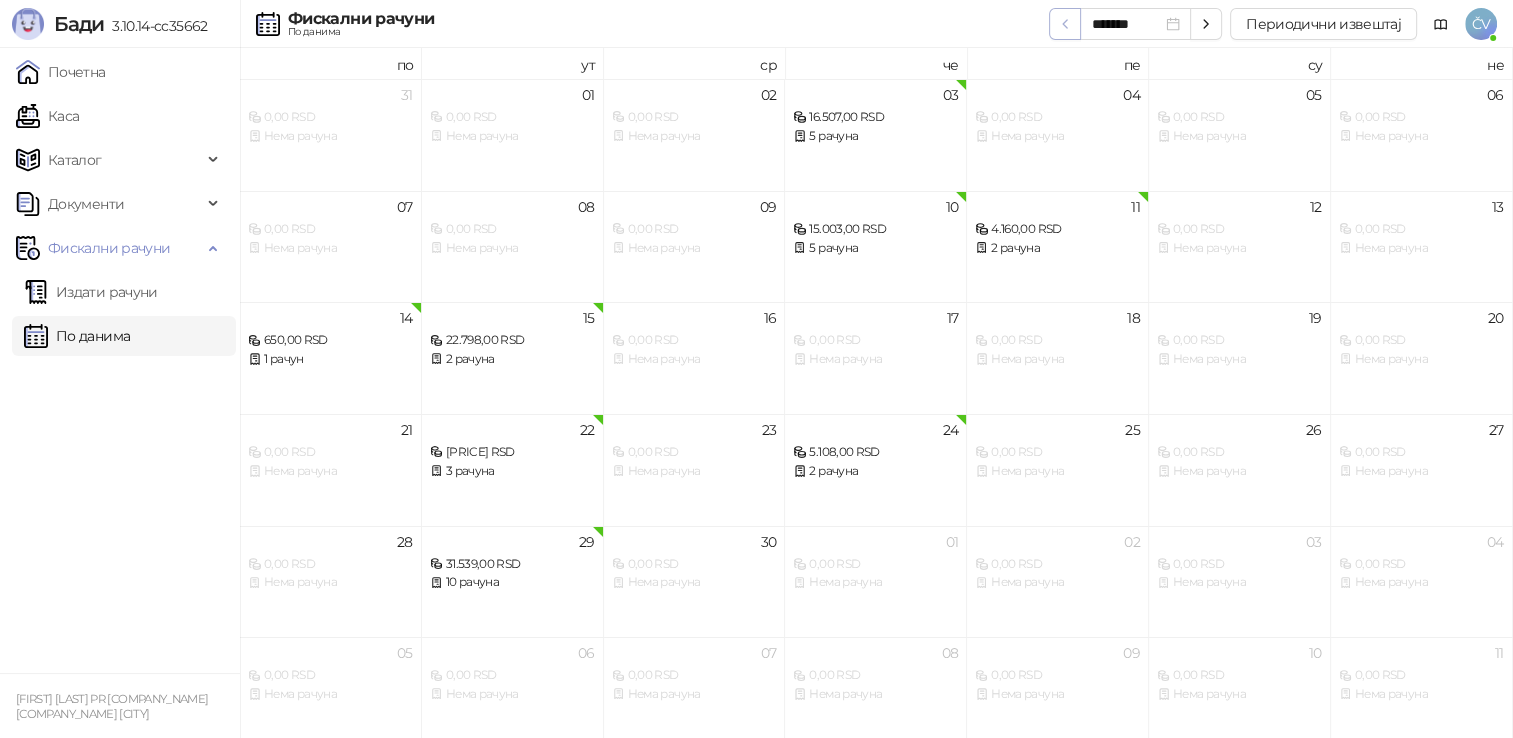 click 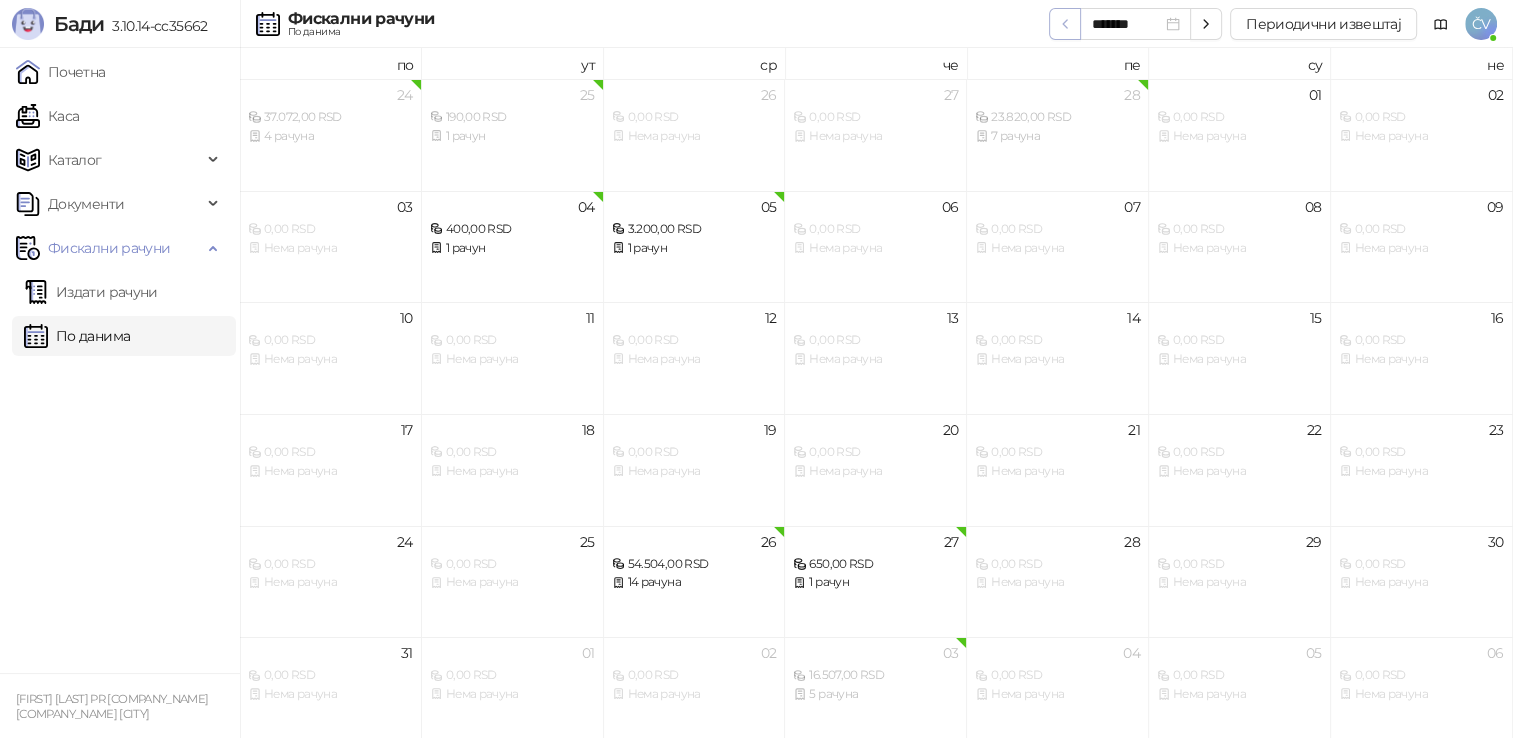 click 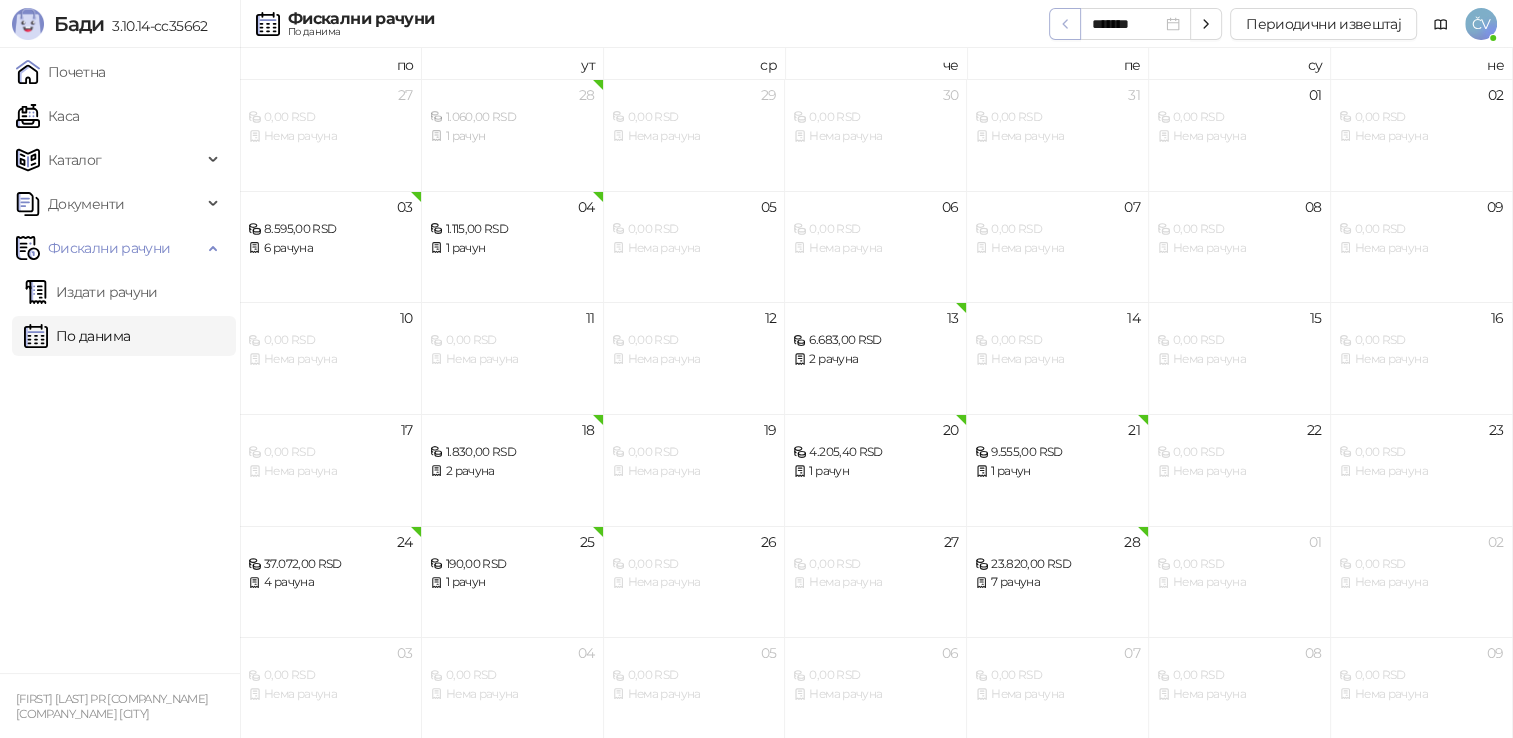 click 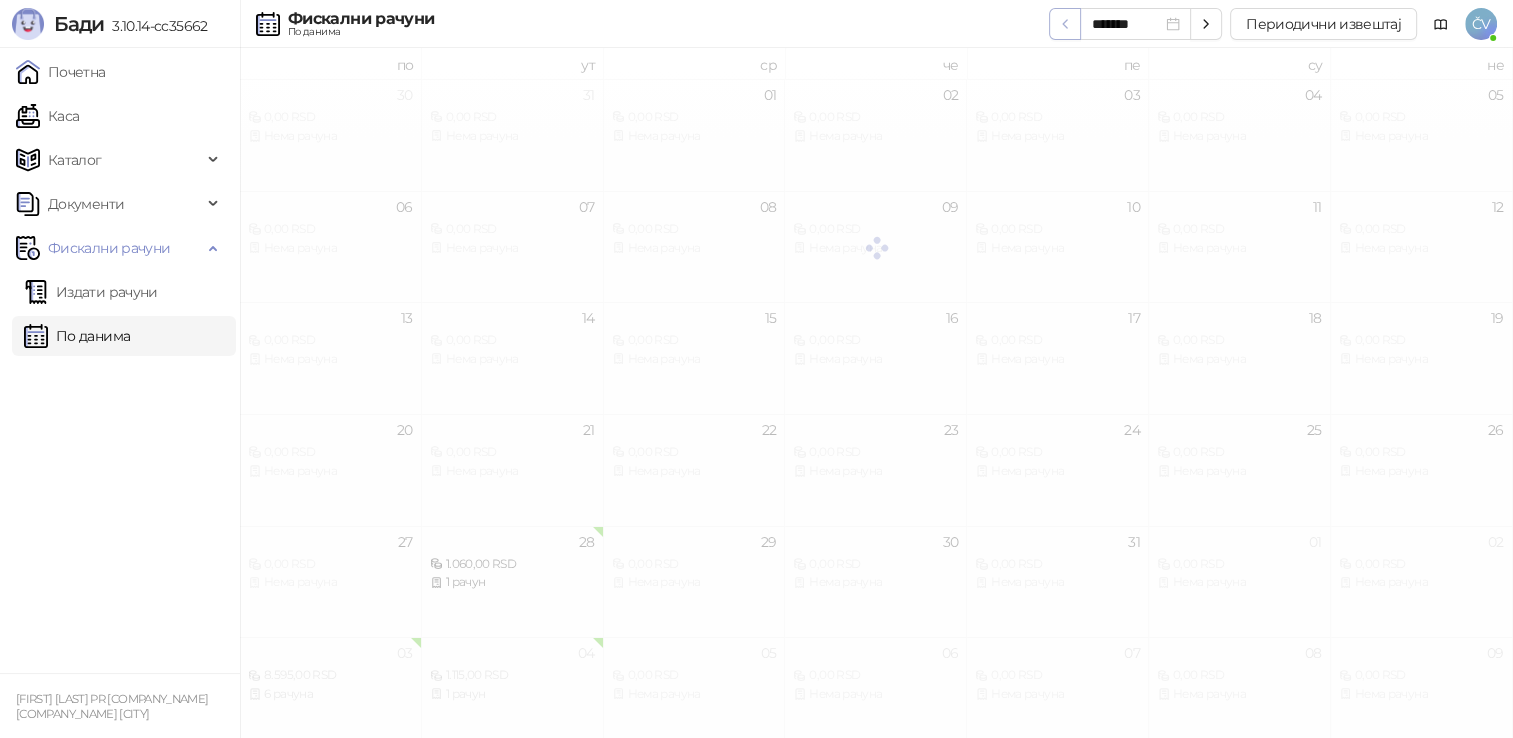 click 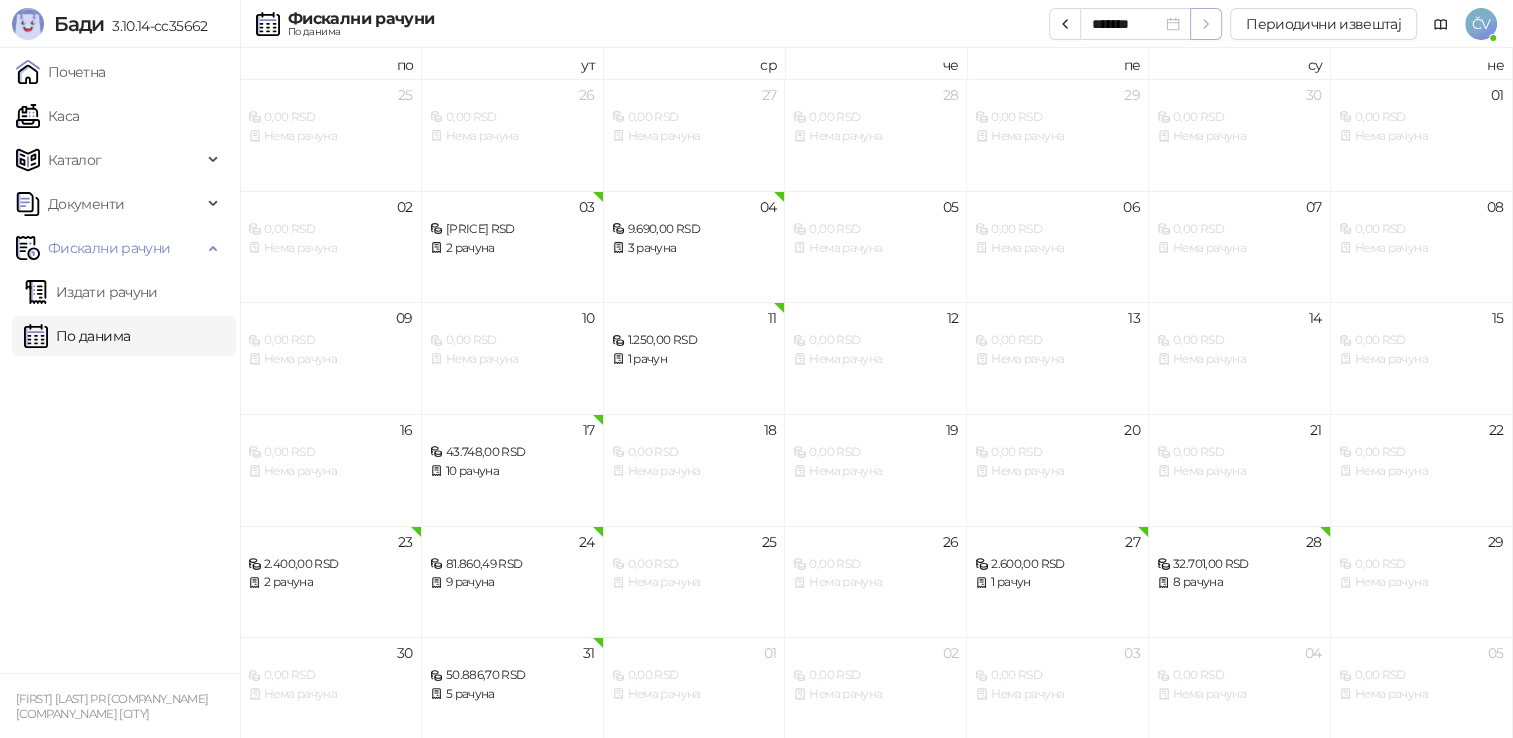 click 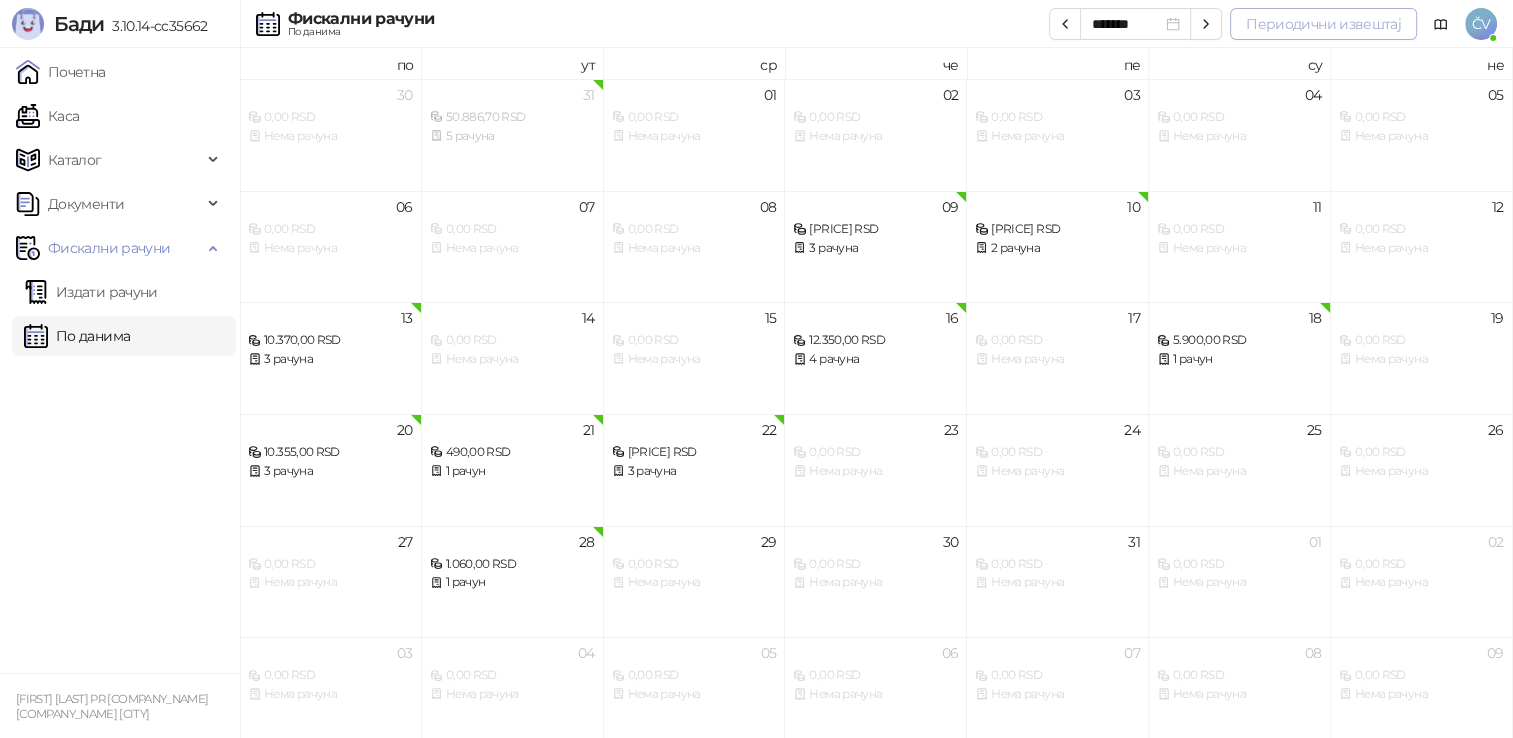 click on "Периодични извештај" at bounding box center (1323, 24) 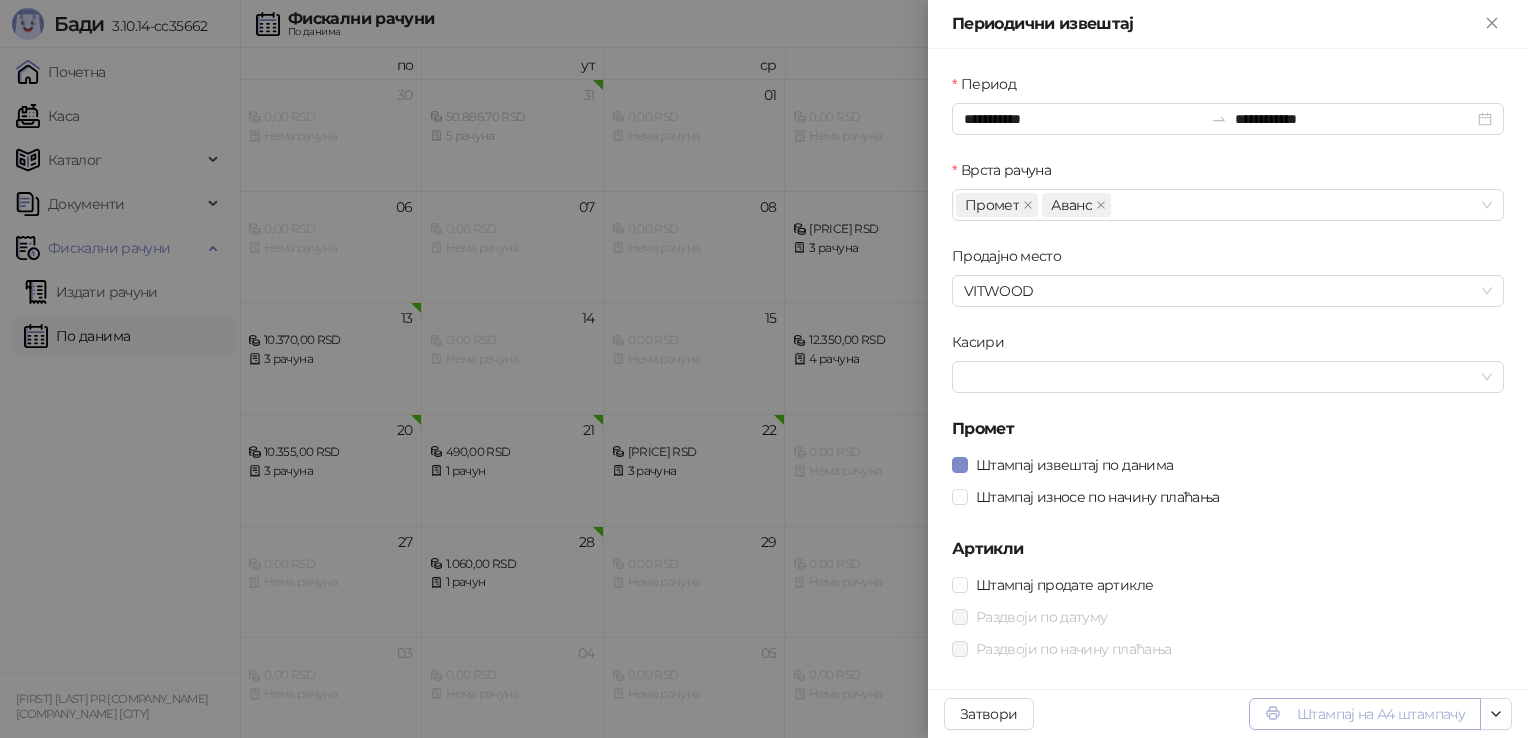 click on "Штампај на А4 штампачу" at bounding box center (1365, 714) 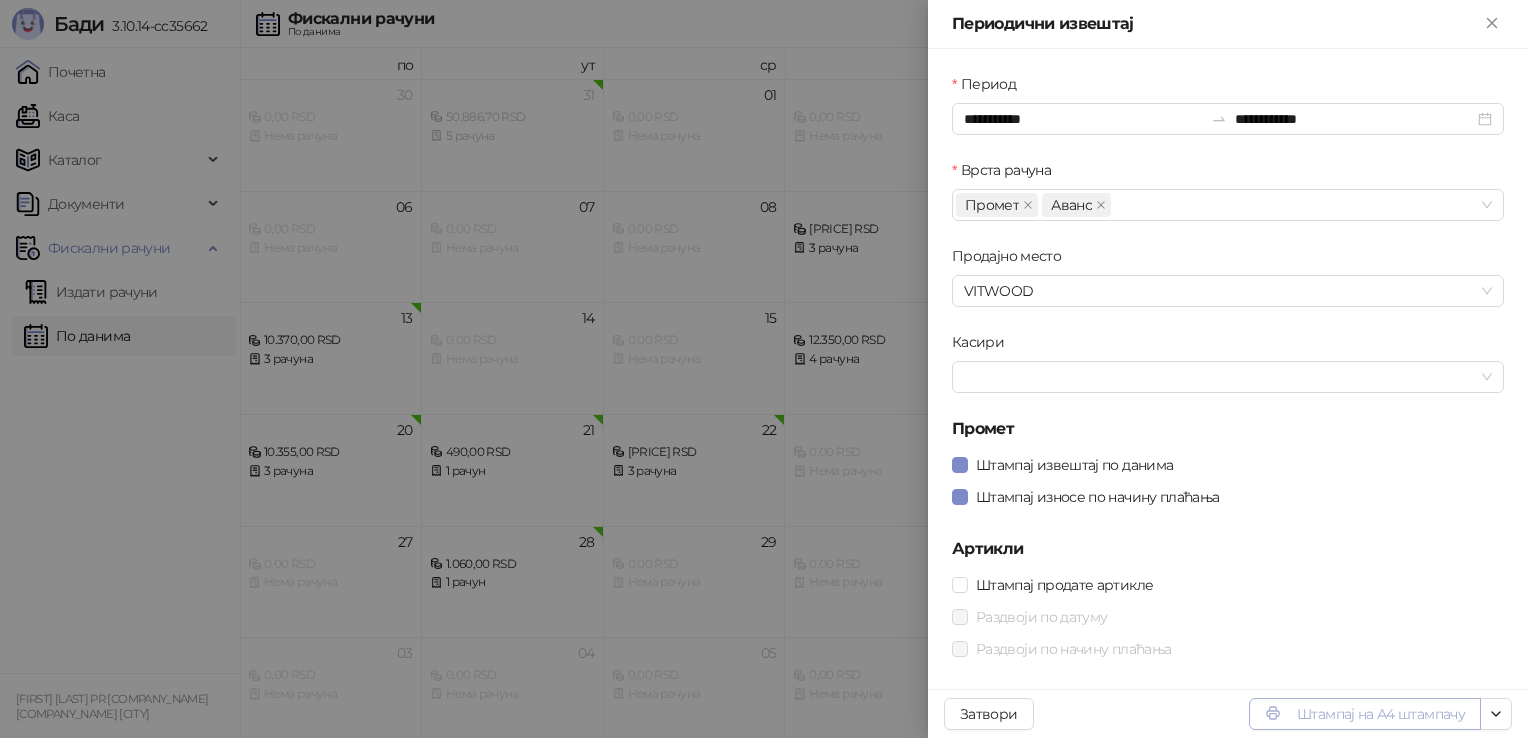 click on "Штампај на А4 штампачу" at bounding box center (1365, 714) 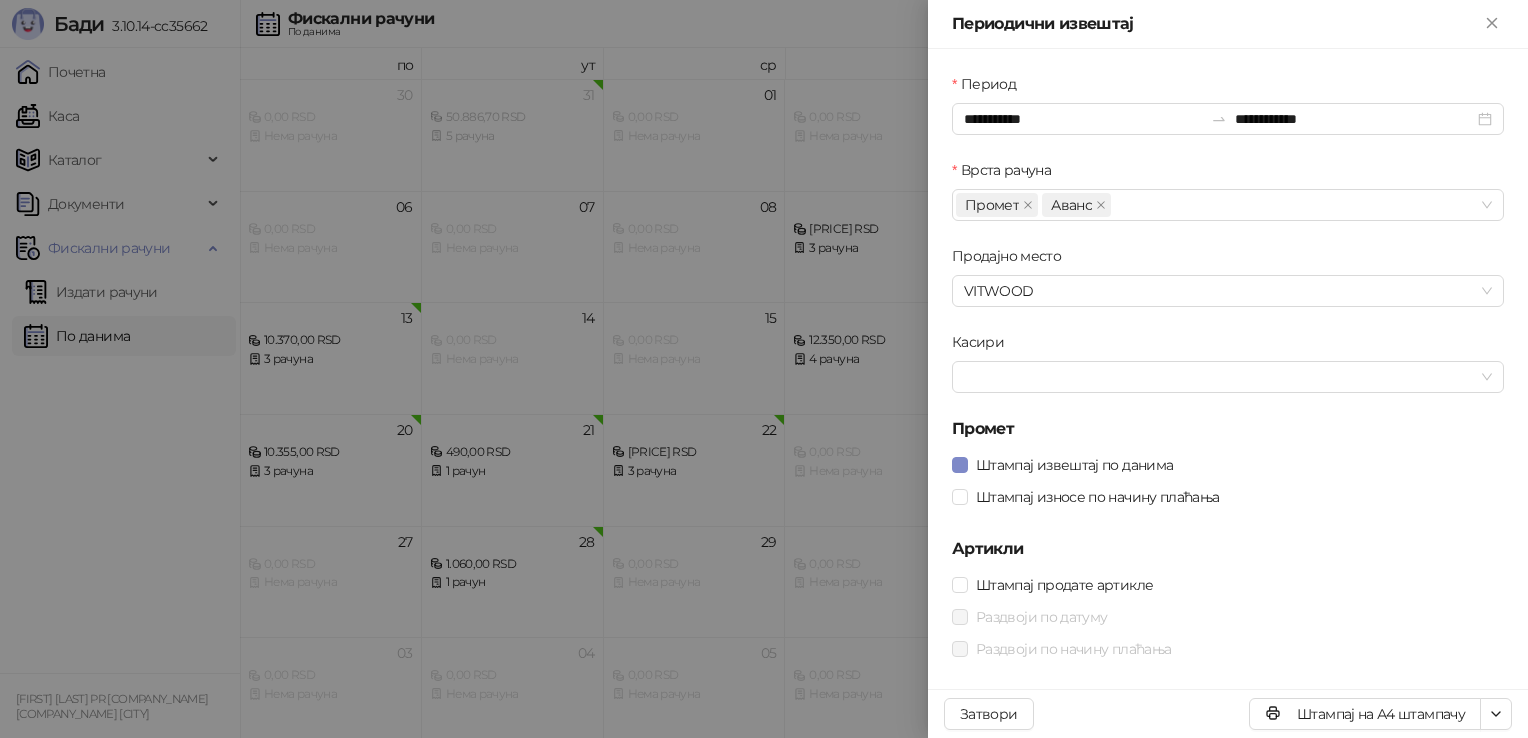 click on "Штампај на А4 штампачу Затвори" at bounding box center [1228, 713] 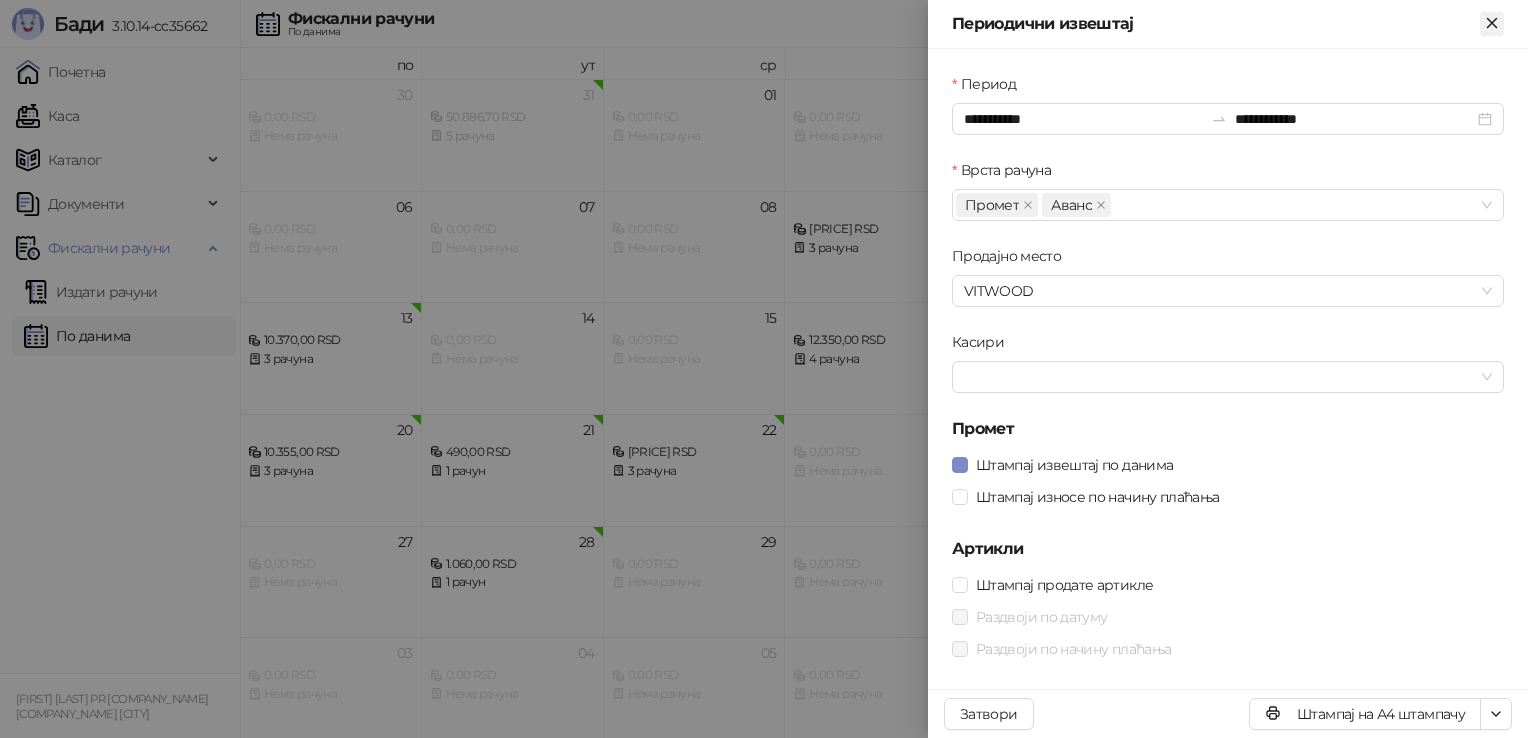 click 